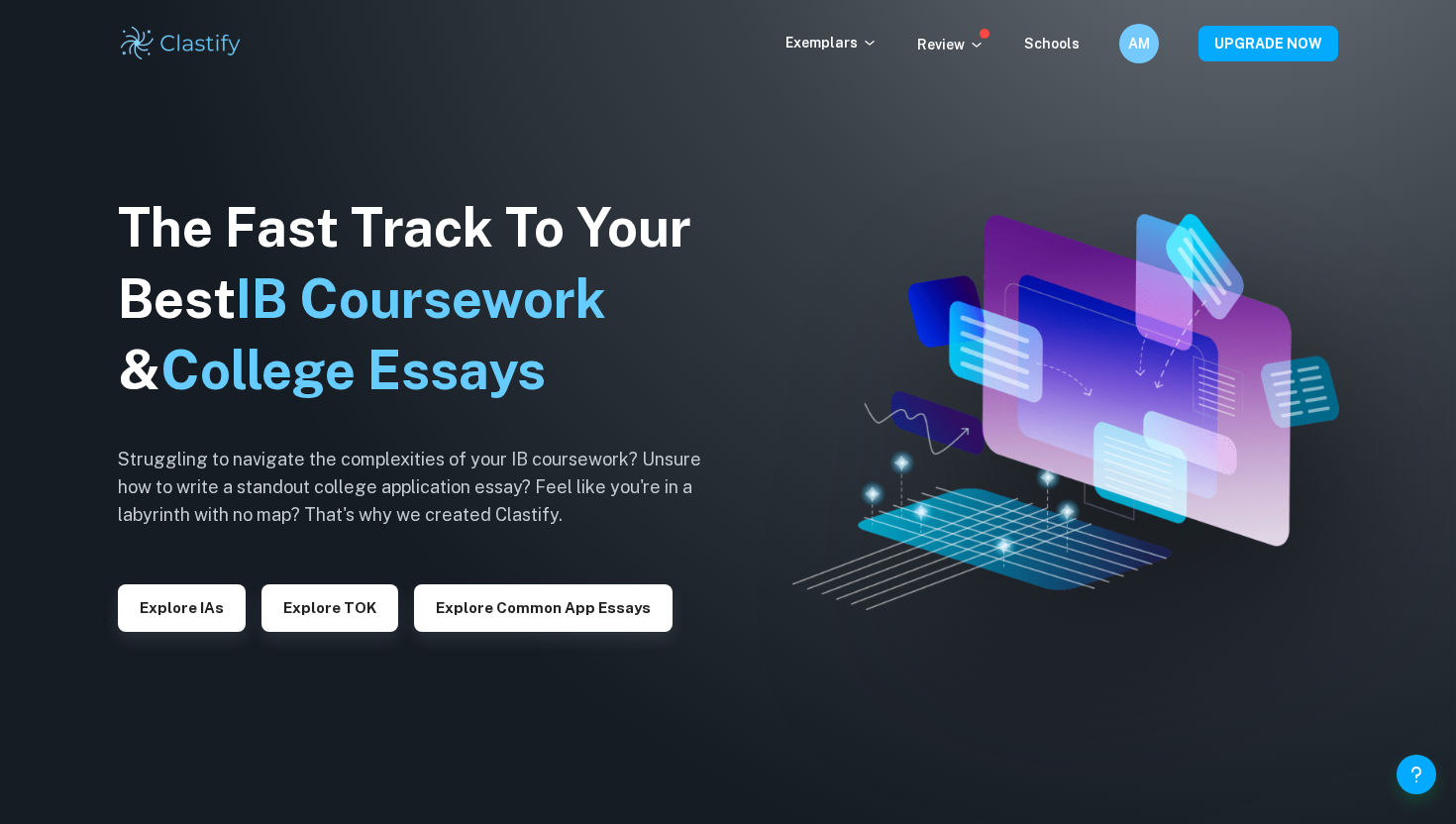scroll, scrollTop: 0, scrollLeft: 0, axis: both 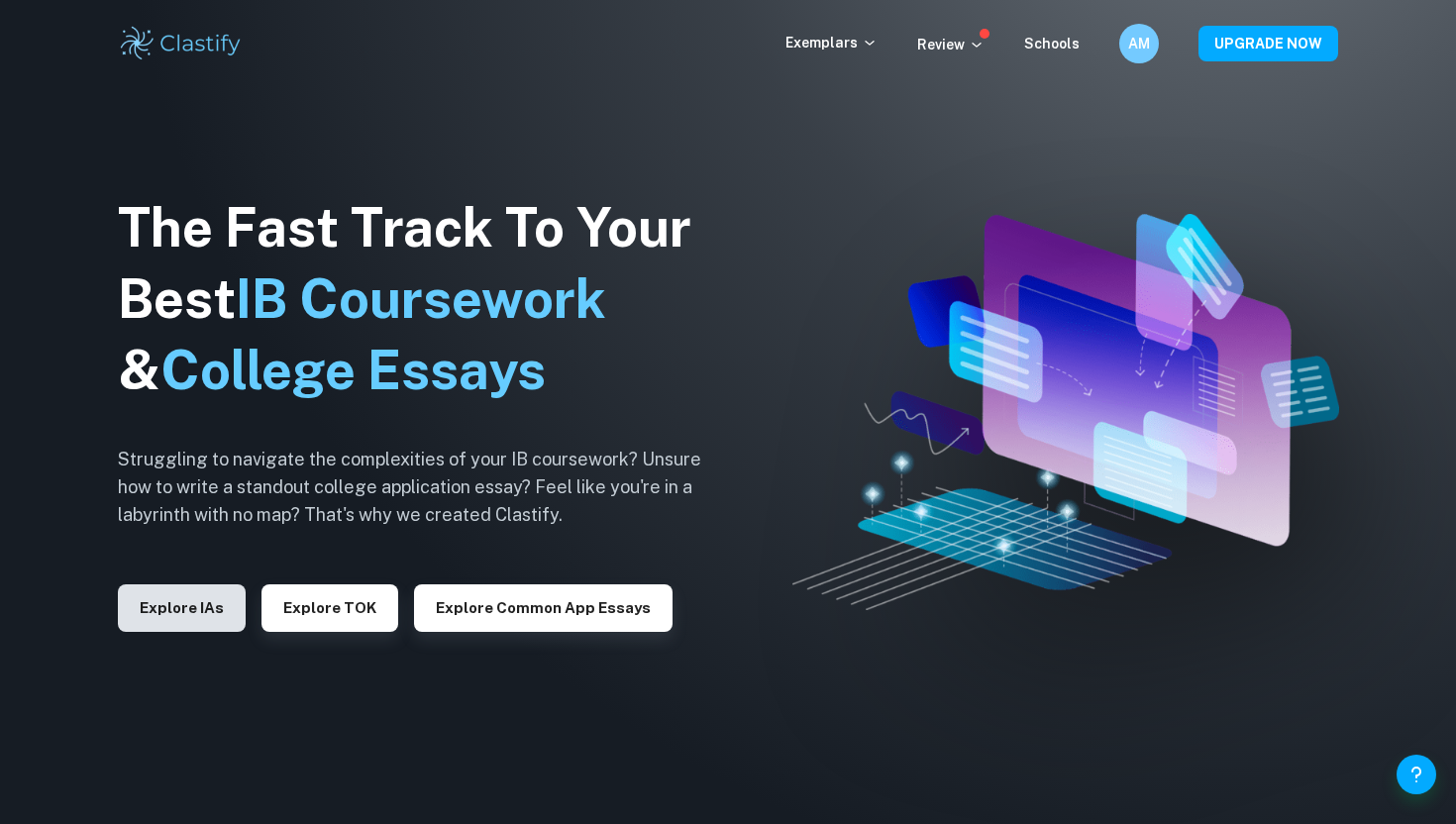 click on "Explore IAs" at bounding box center [181, 608] 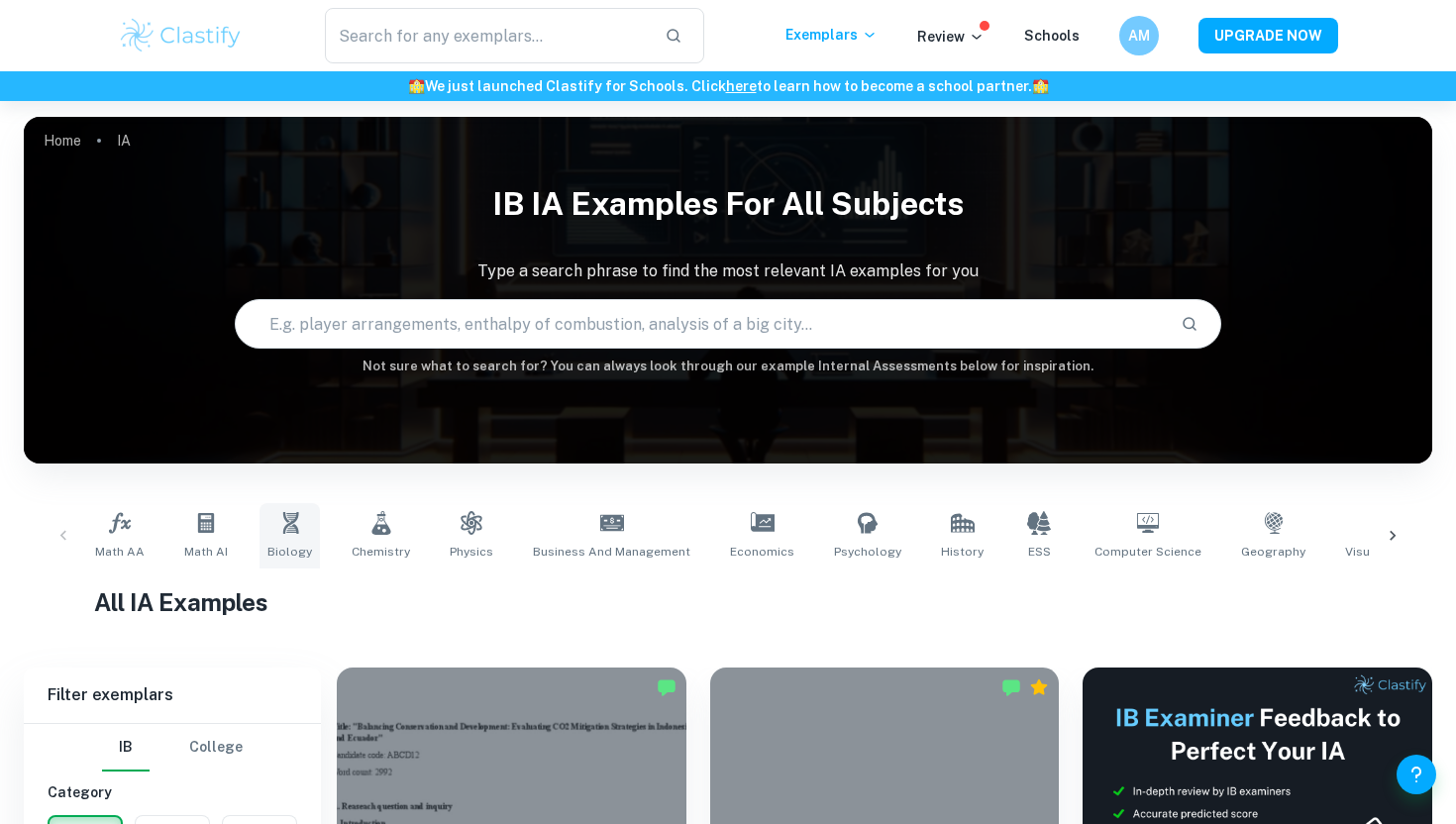 click 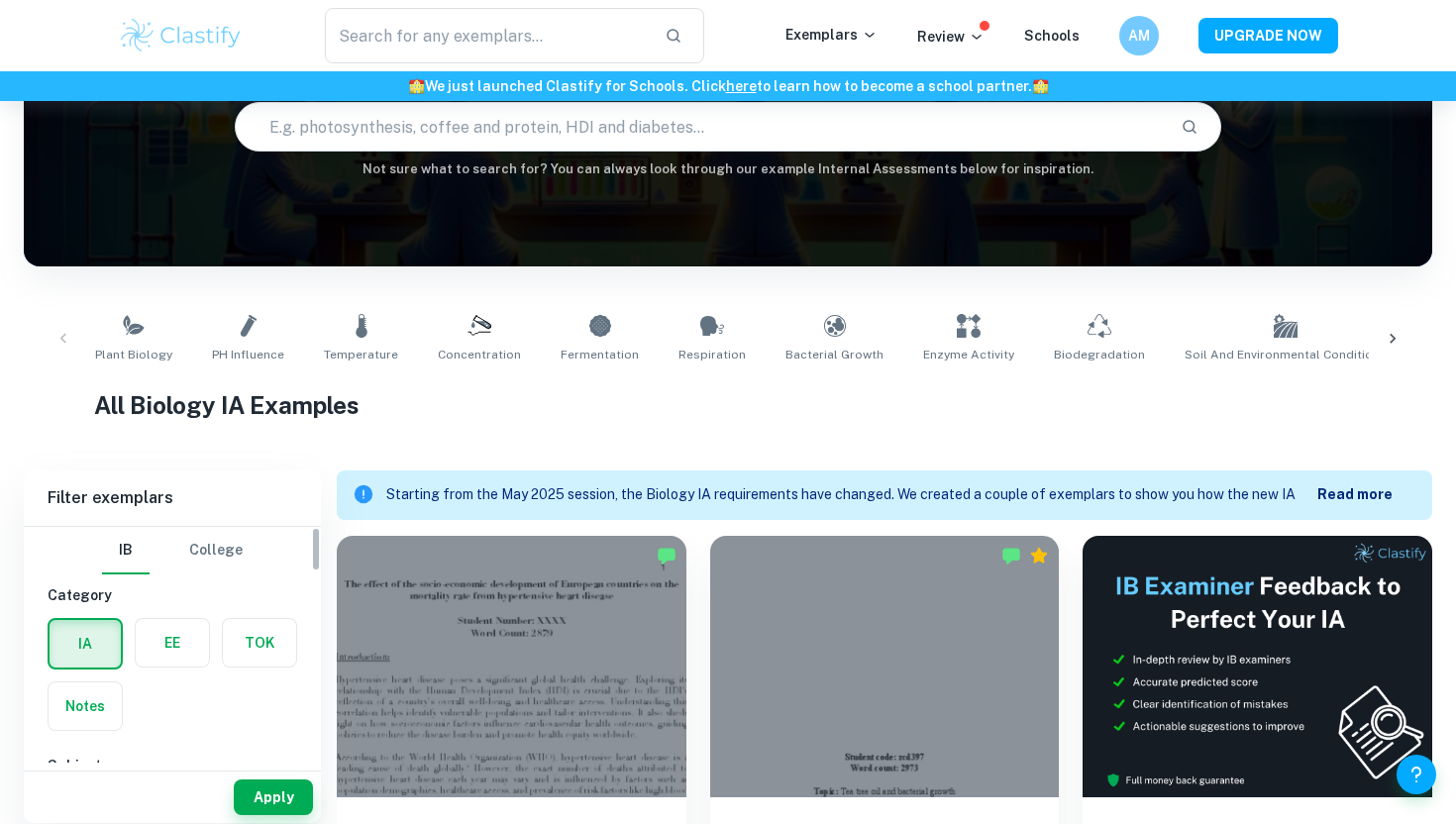 scroll, scrollTop: 208, scrollLeft: 0, axis: vertical 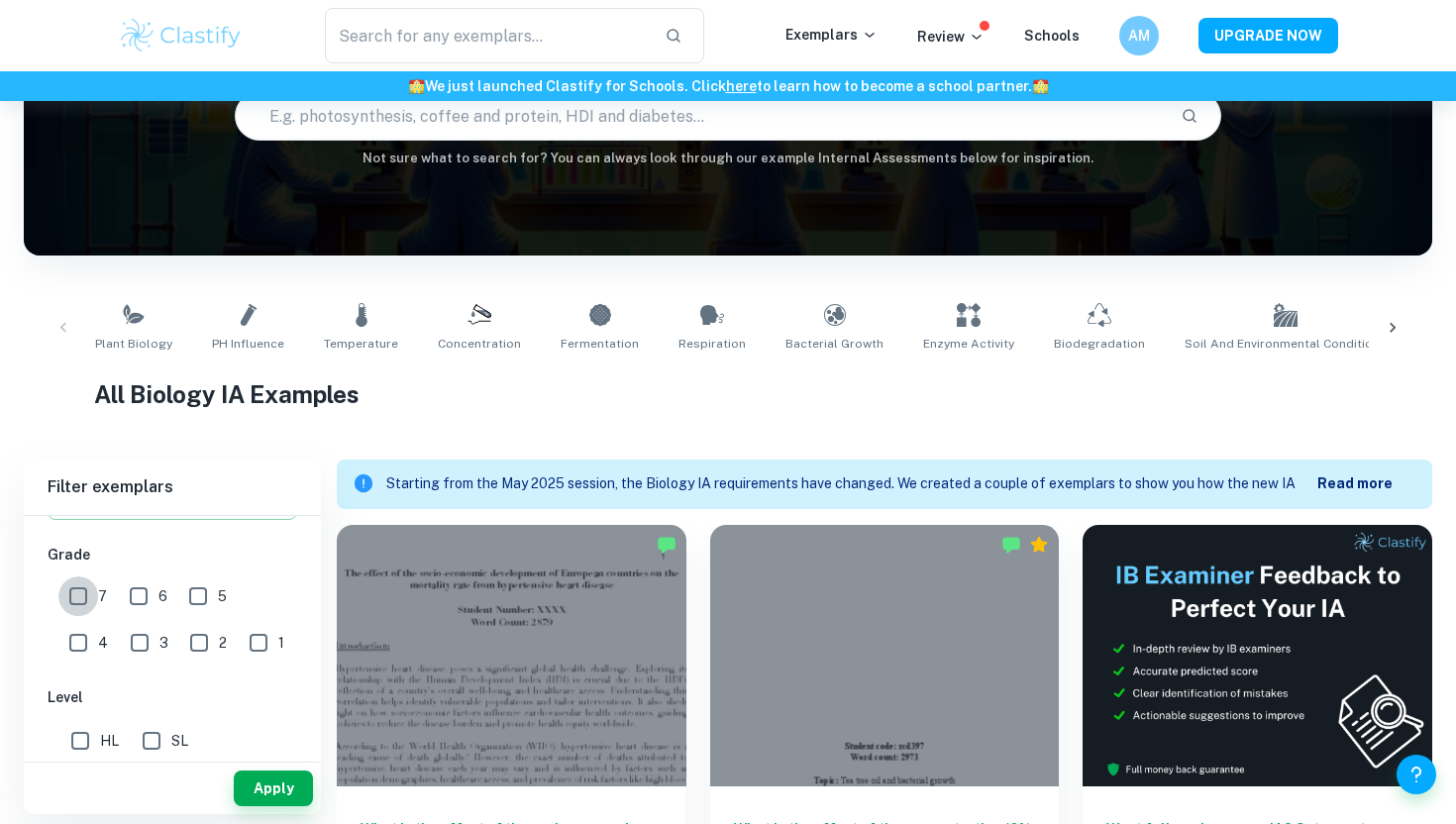 click on "7" at bounding box center [78, 596] 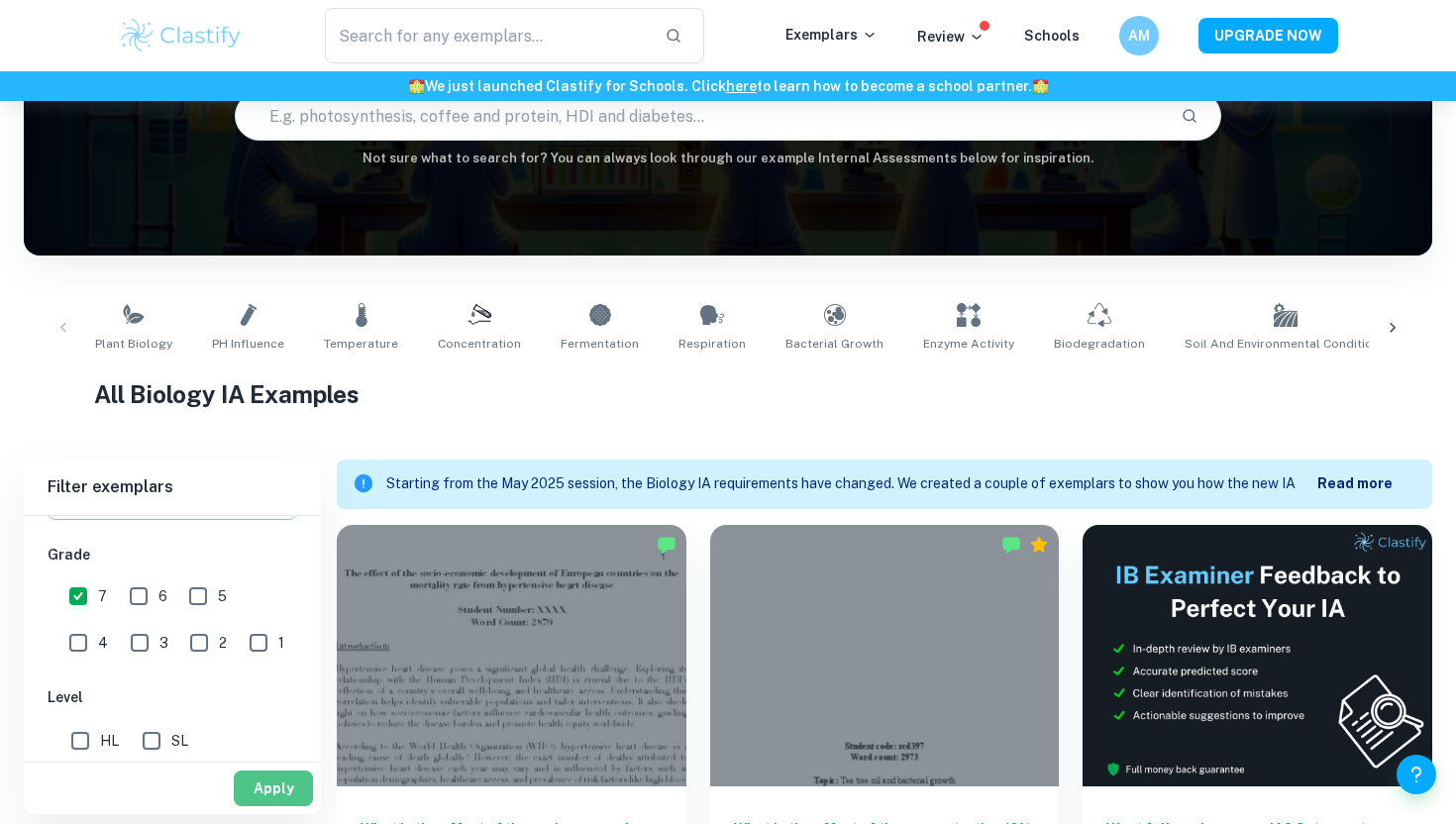 click on "Apply" at bounding box center (273, 788) 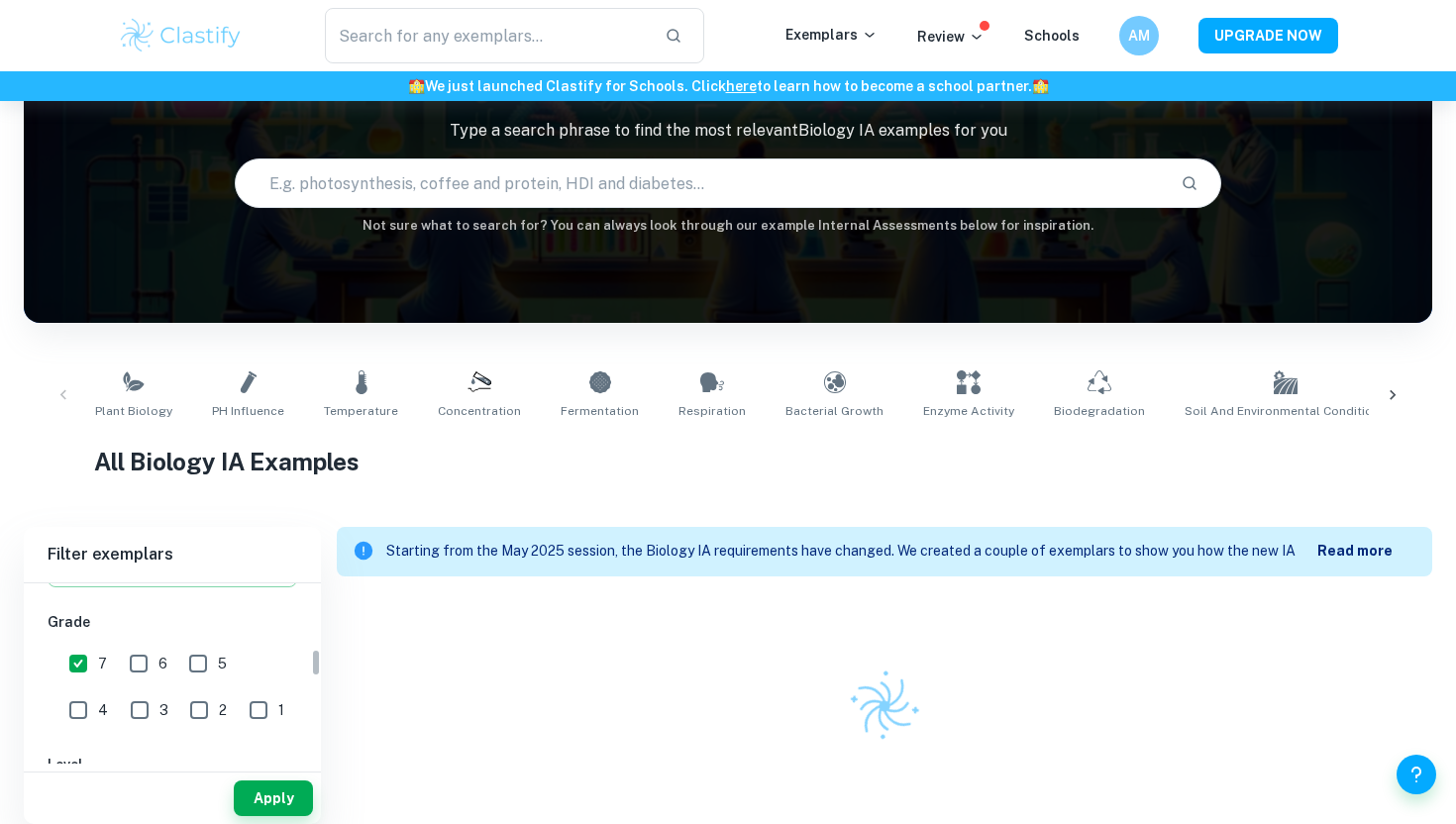 scroll, scrollTop: 208, scrollLeft: 0, axis: vertical 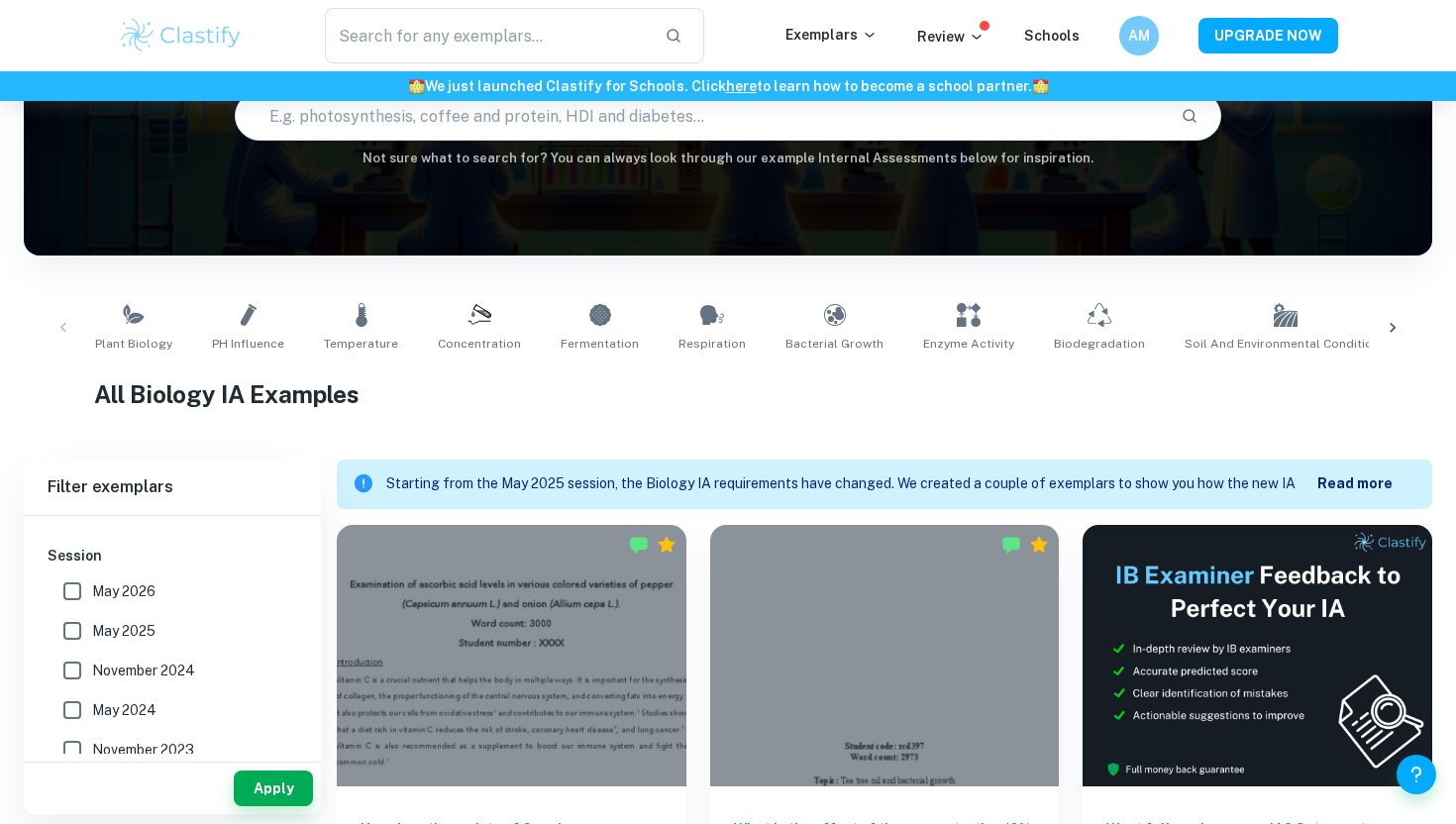 click on "May 2026" at bounding box center (124, 591) 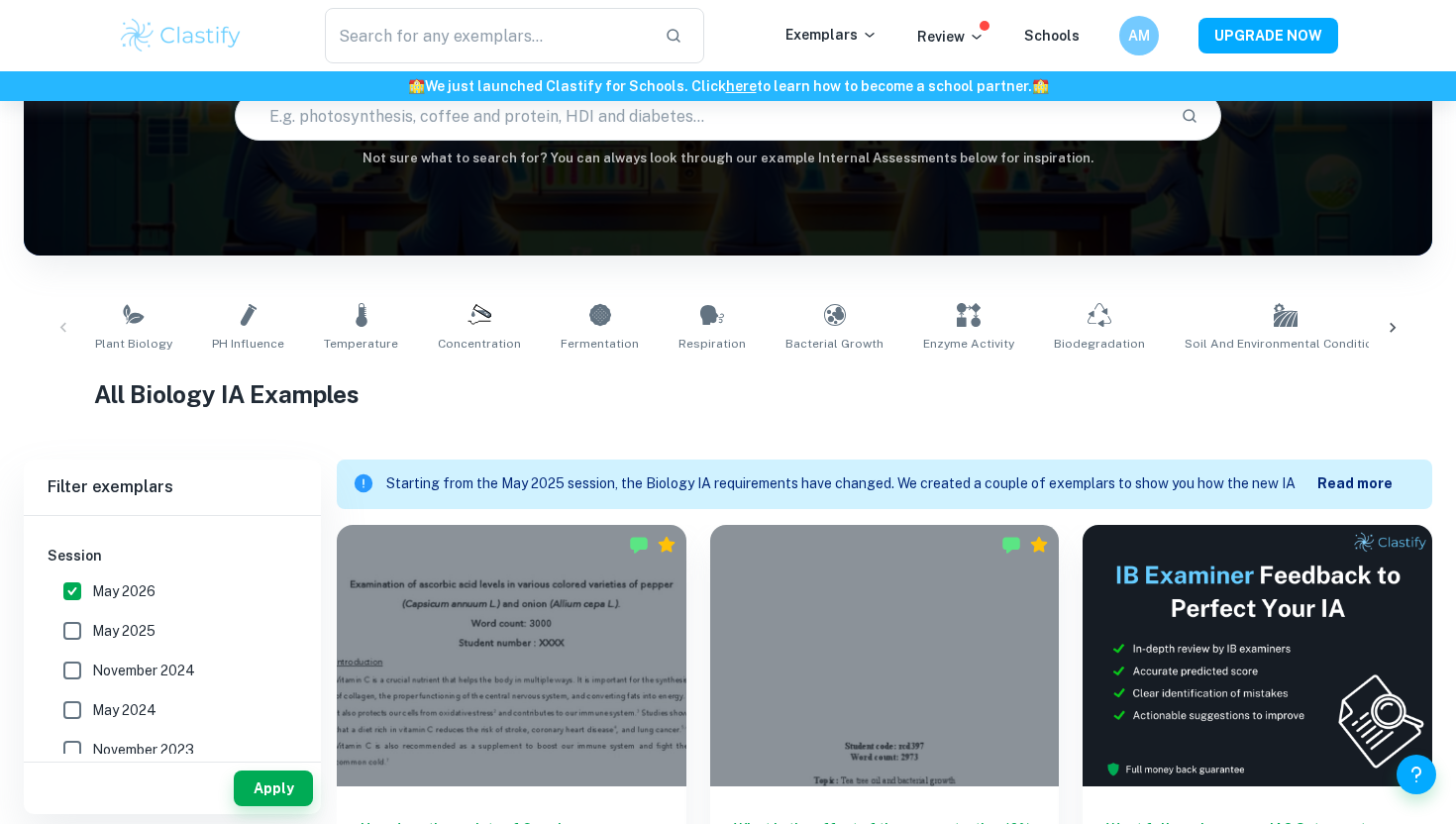 click on "May 2025" at bounding box center [124, 631] 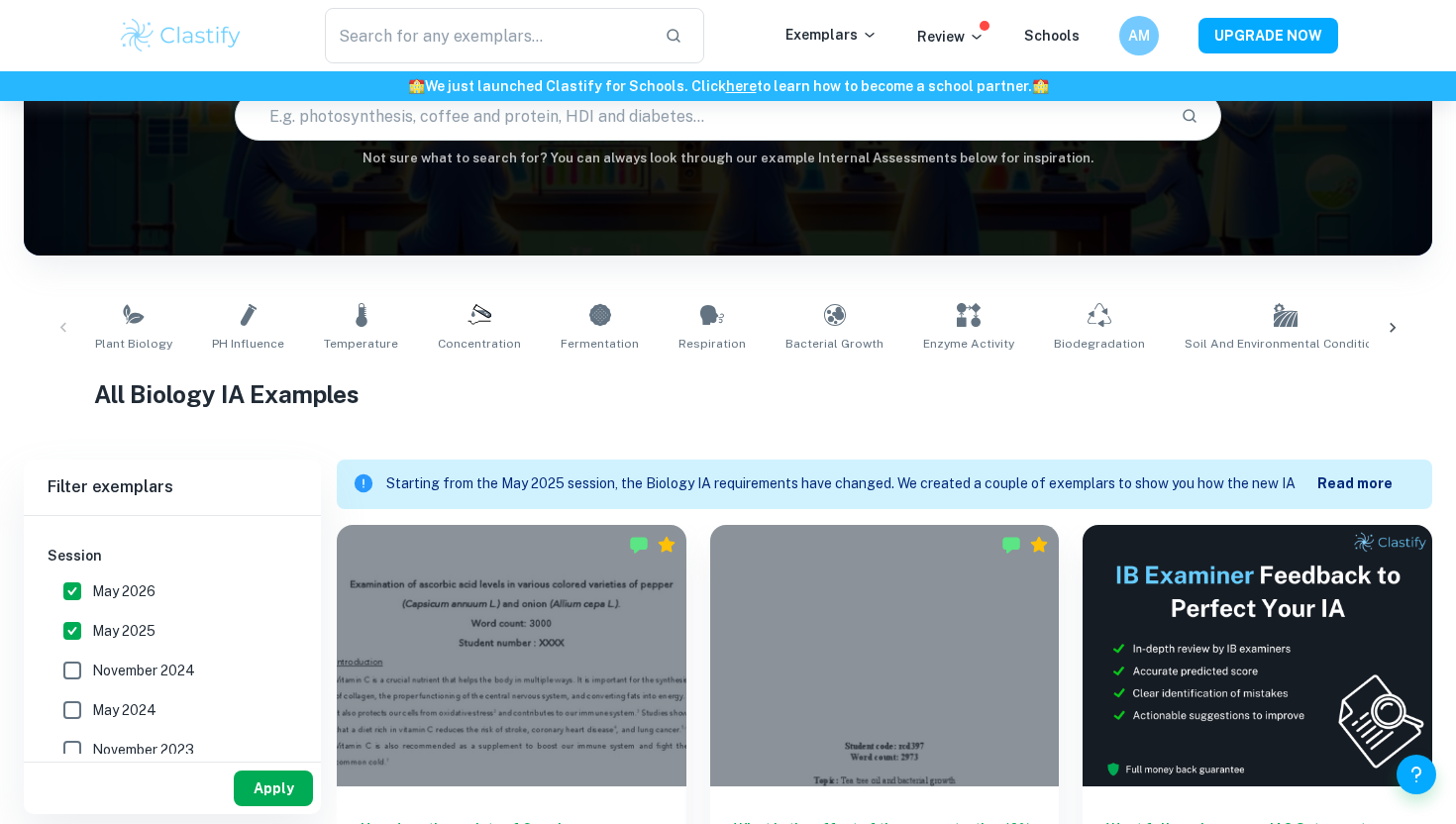 click on "Apply" at bounding box center [273, 788] 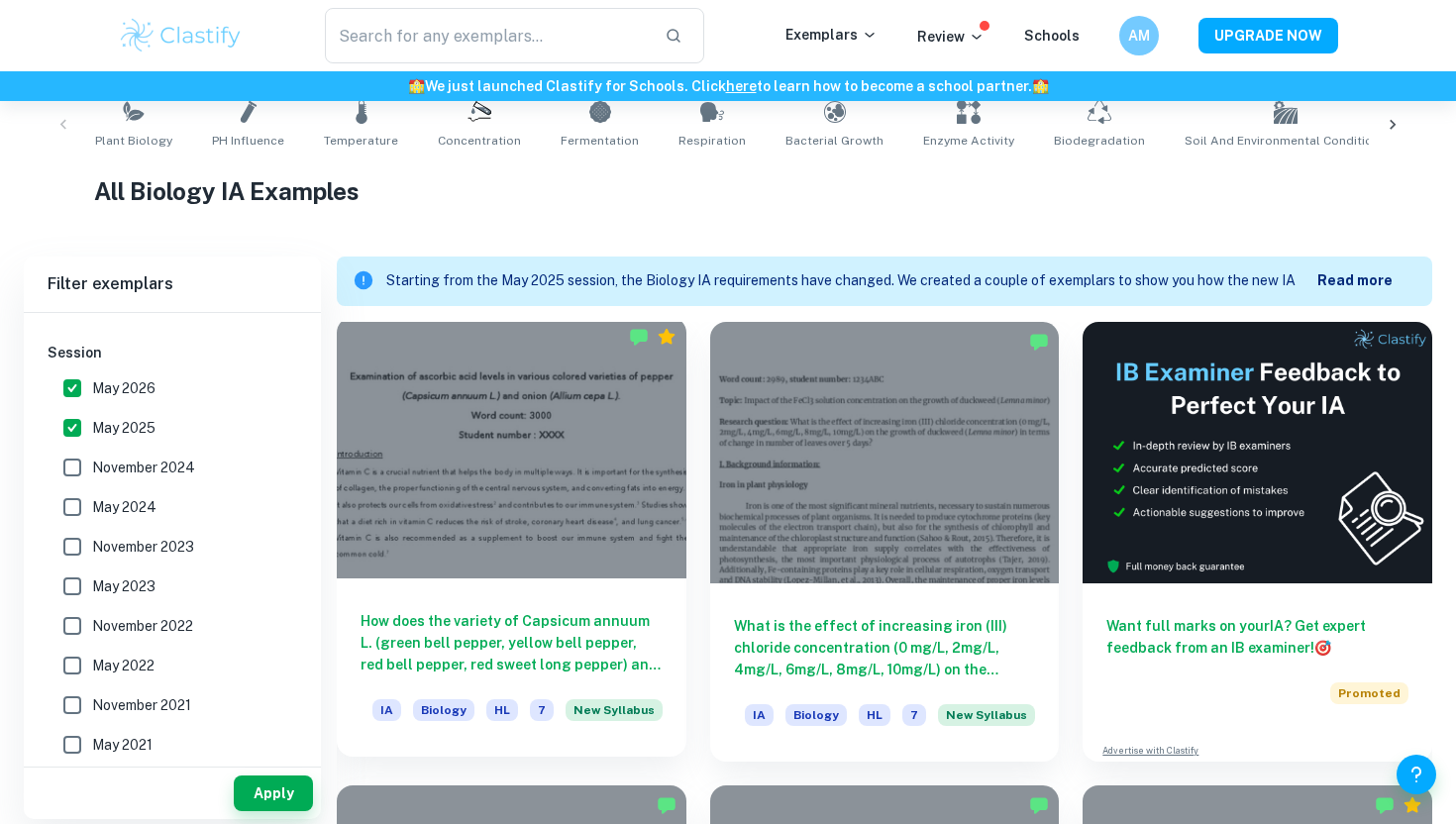 scroll, scrollTop: 501, scrollLeft: 0, axis: vertical 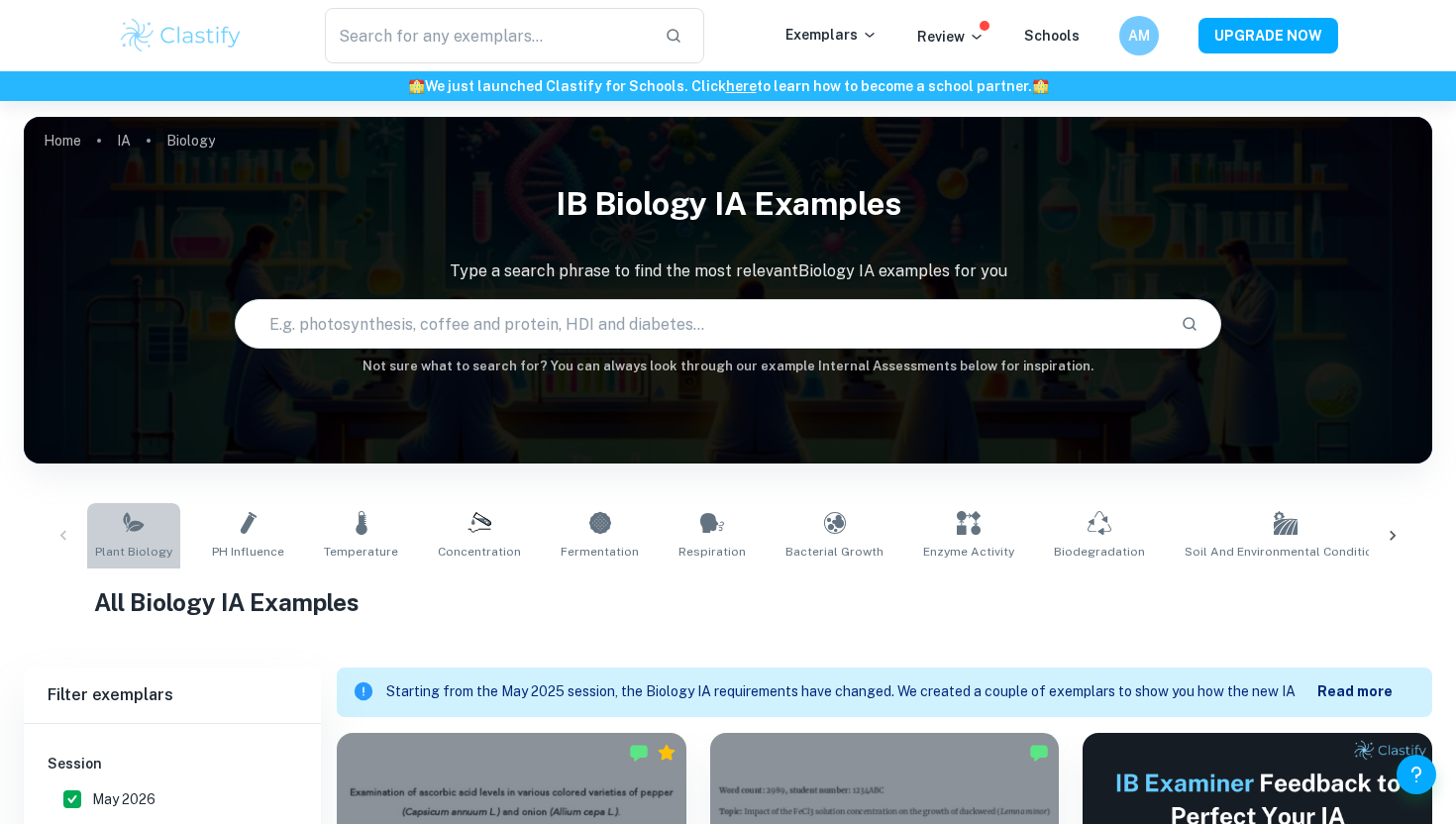 click on "Plant Biology" at bounding box center [134, 536] 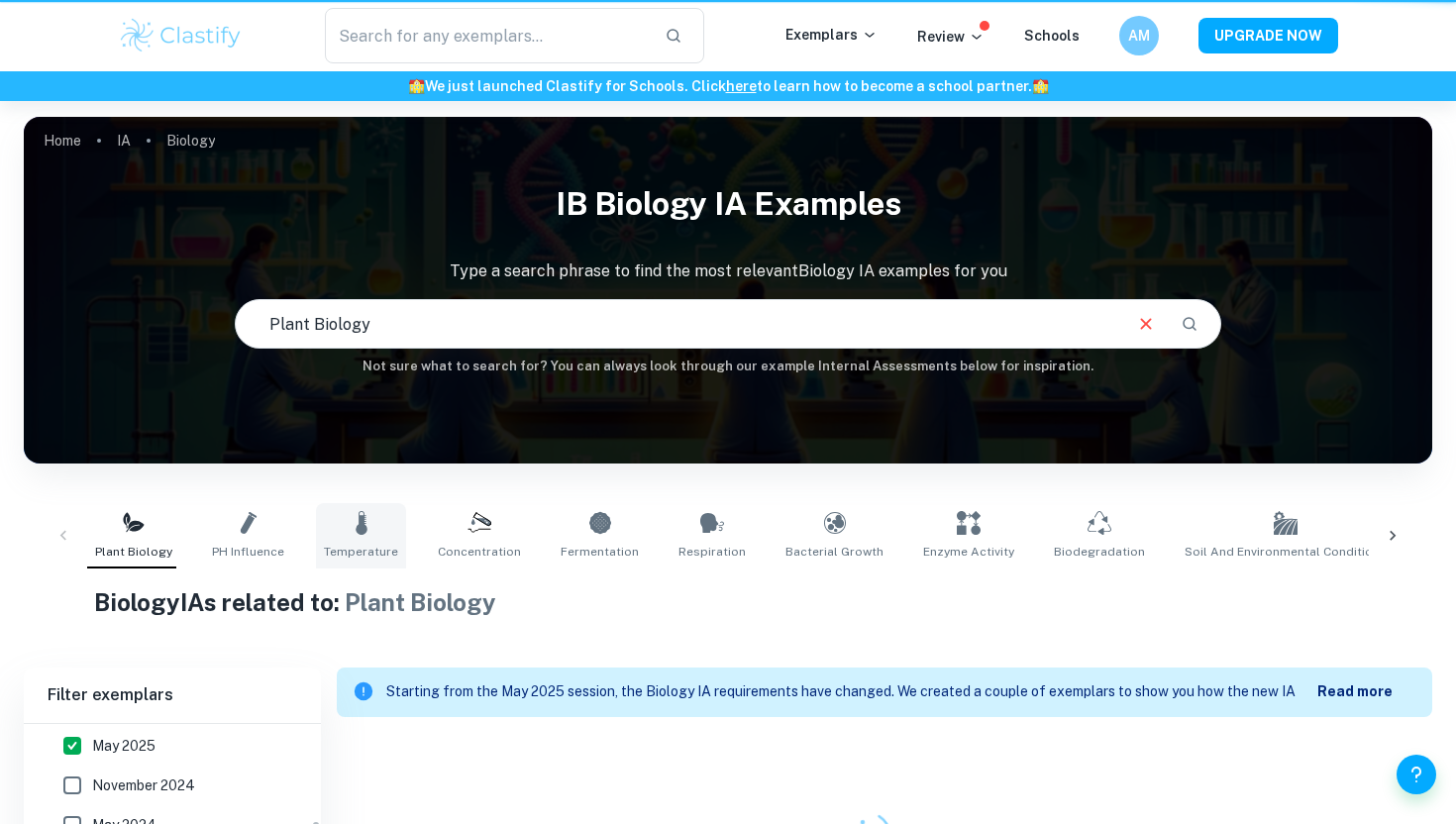 scroll, scrollTop: 561, scrollLeft: 0, axis: vertical 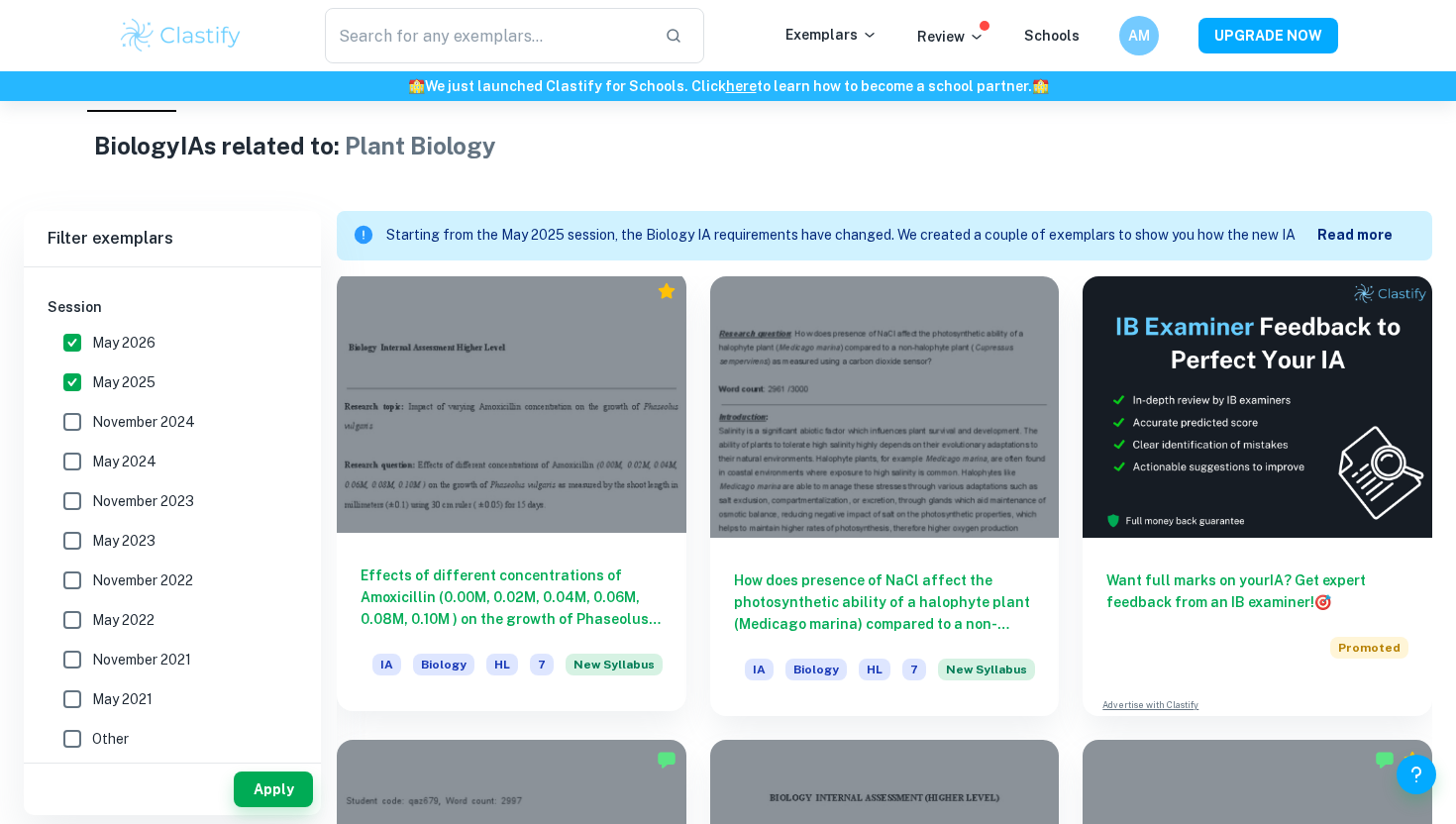 click on "Effects of different concentrations of Amoxicillin (0.00M, 0.02M, 0.04M,
0.06M, 0.08M, 0.10M ) on the growth of Phaseolus vulgaris as measured by the shoot length in
millimeters (± 0.1) using 30 cm ruler ( ± 0.05) for 15 days." at bounding box center (511, 597) 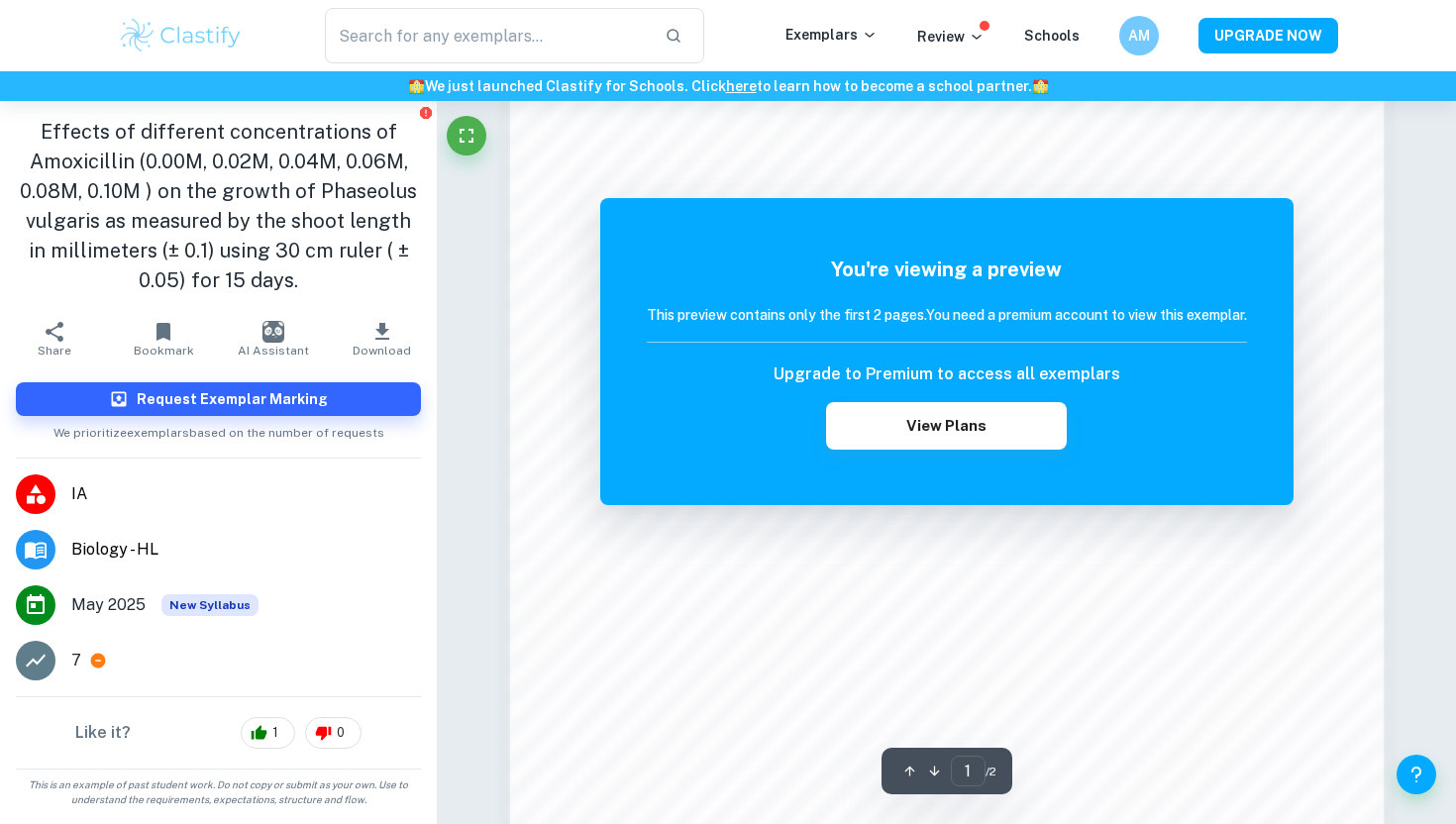 scroll, scrollTop: 1703, scrollLeft: 0, axis: vertical 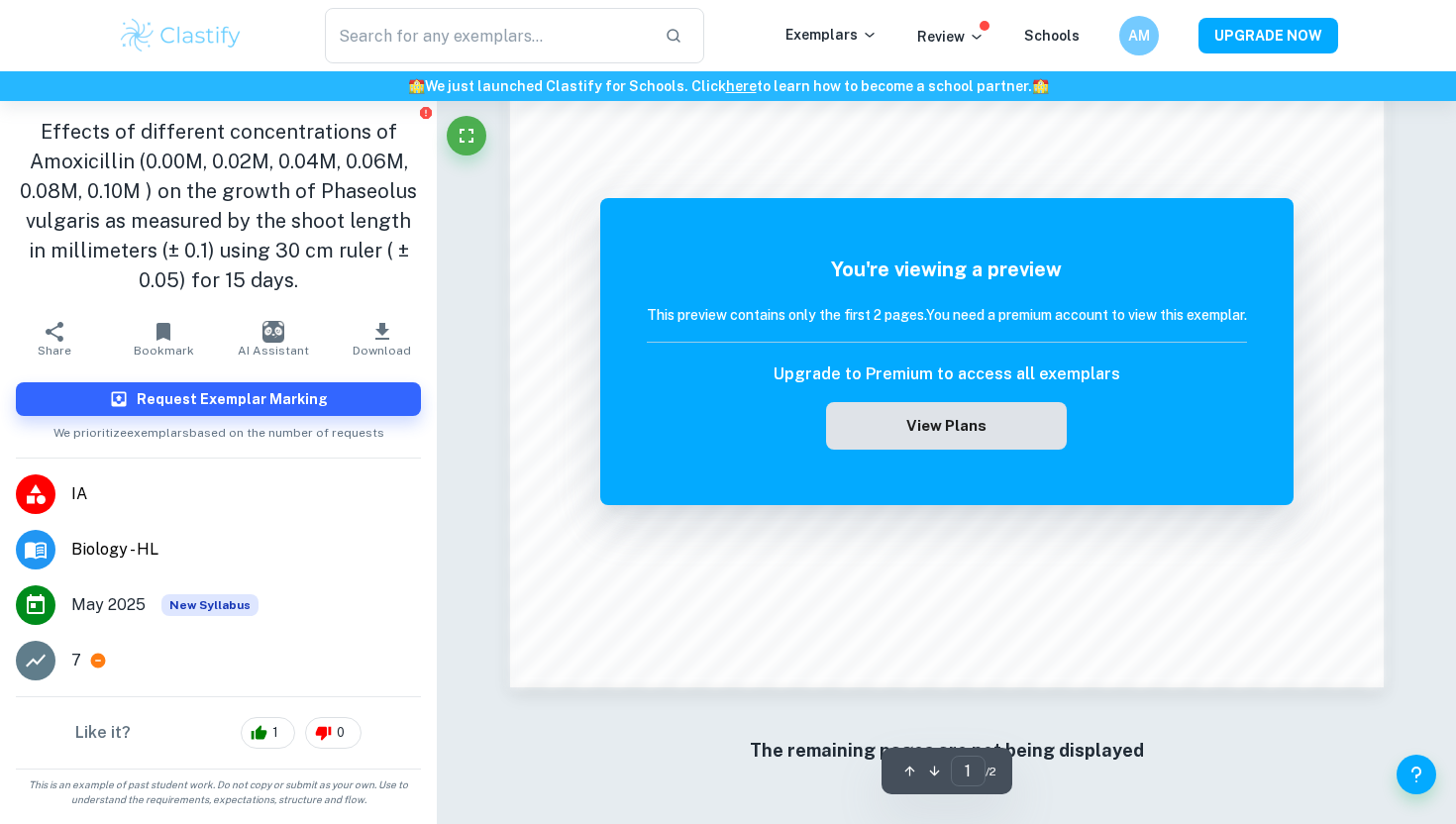 click on "View Plans" at bounding box center [946, 426] 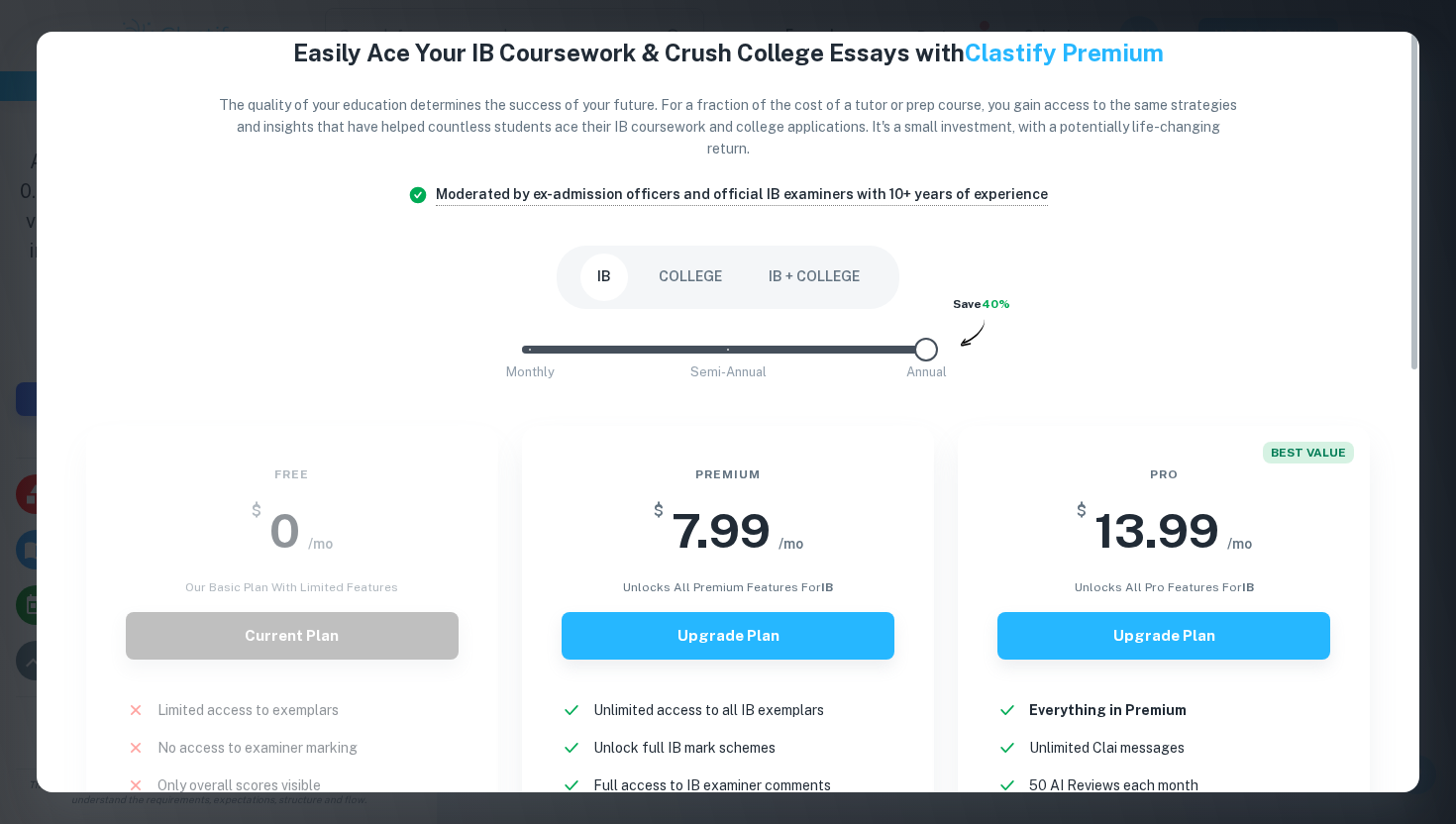 scroll, scrollTop: 0, scrollLeft: 0, axis: both 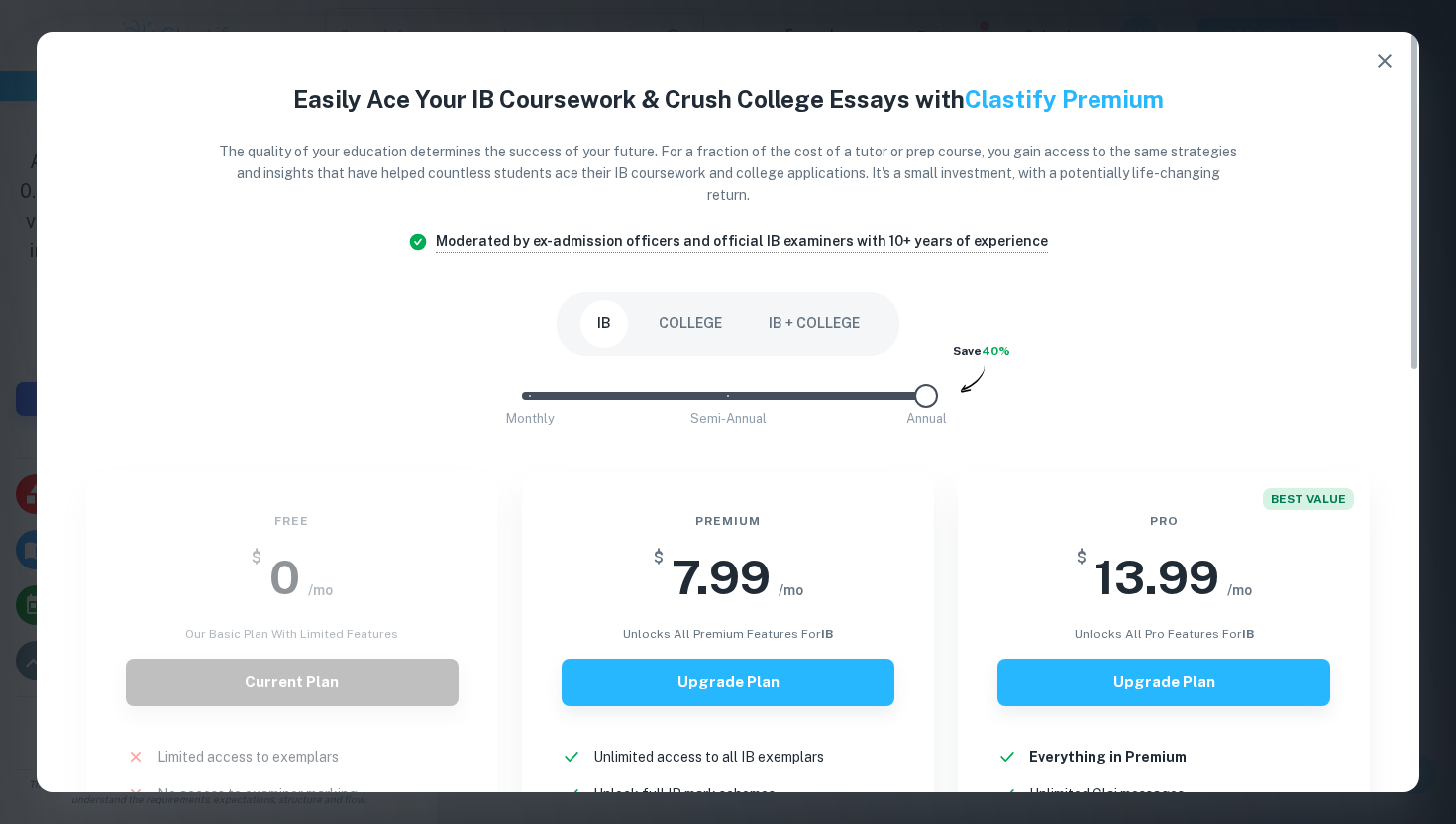 click 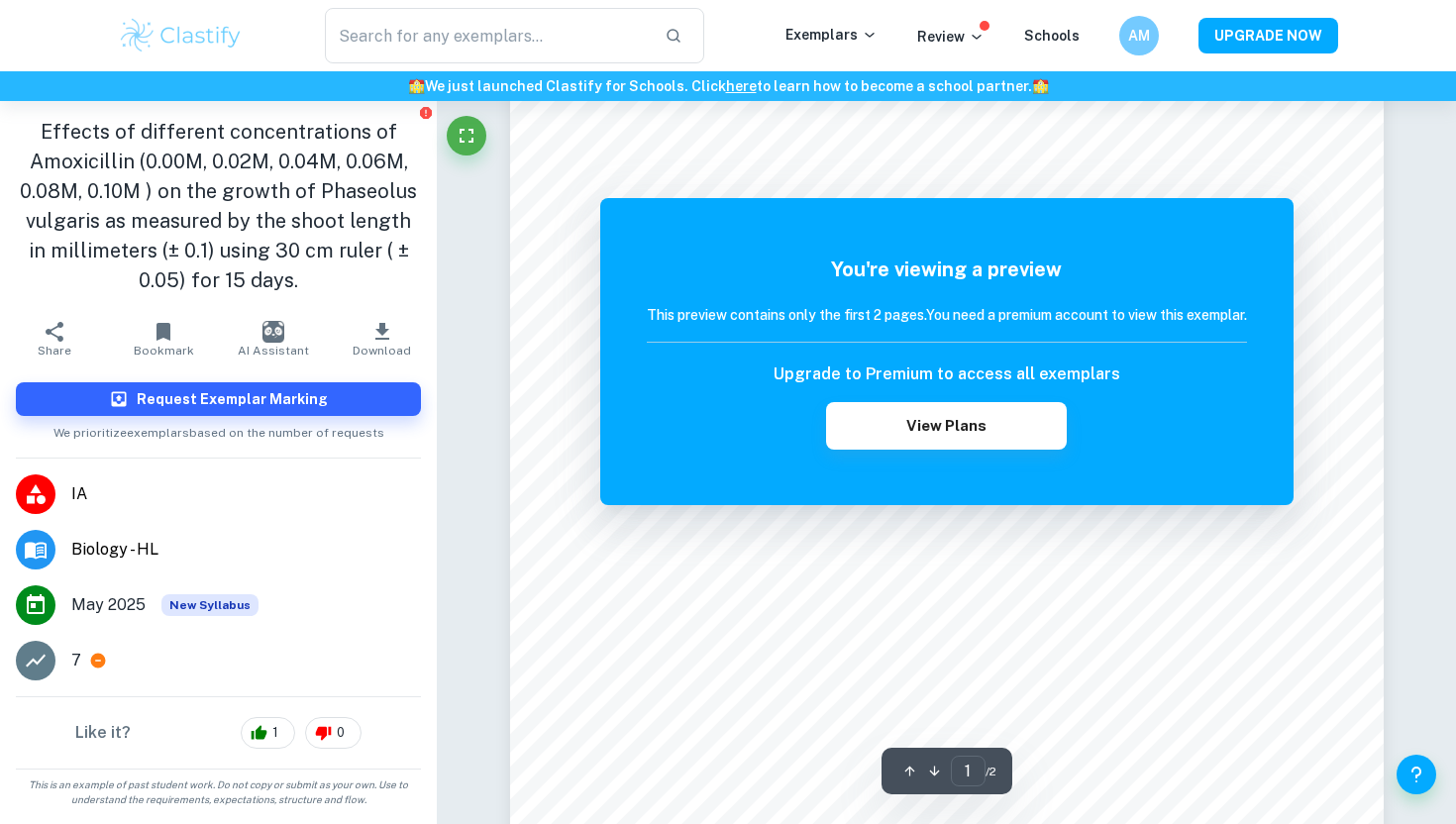 scroll, scrollTop: 116, scrollLeft: 0, axis: vertical 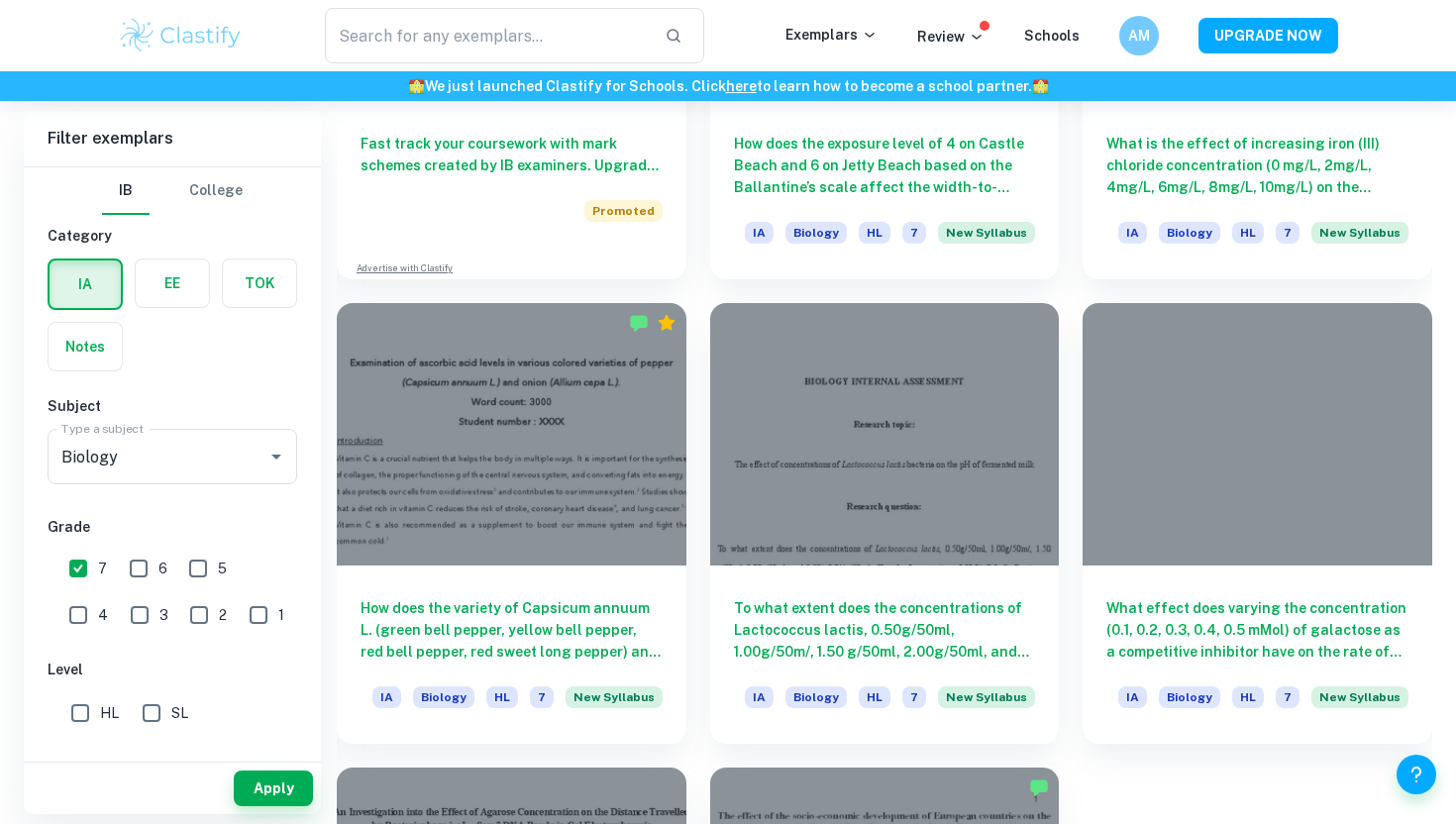 click on "What effect does varying the concentration (0.1, 0.2, 0.3, 0.4, 0.5 mMol) of galactose as a competitive inhibitor have on the rate of lactose hydrolysis by lactase, measured by the amount of glucose produced (in mg/dL) using a glucometer after 90 minutes of heating in a 37℃ water bath? IA Biology HL 7 New Syllabus" at bounding box center (1245, 511) 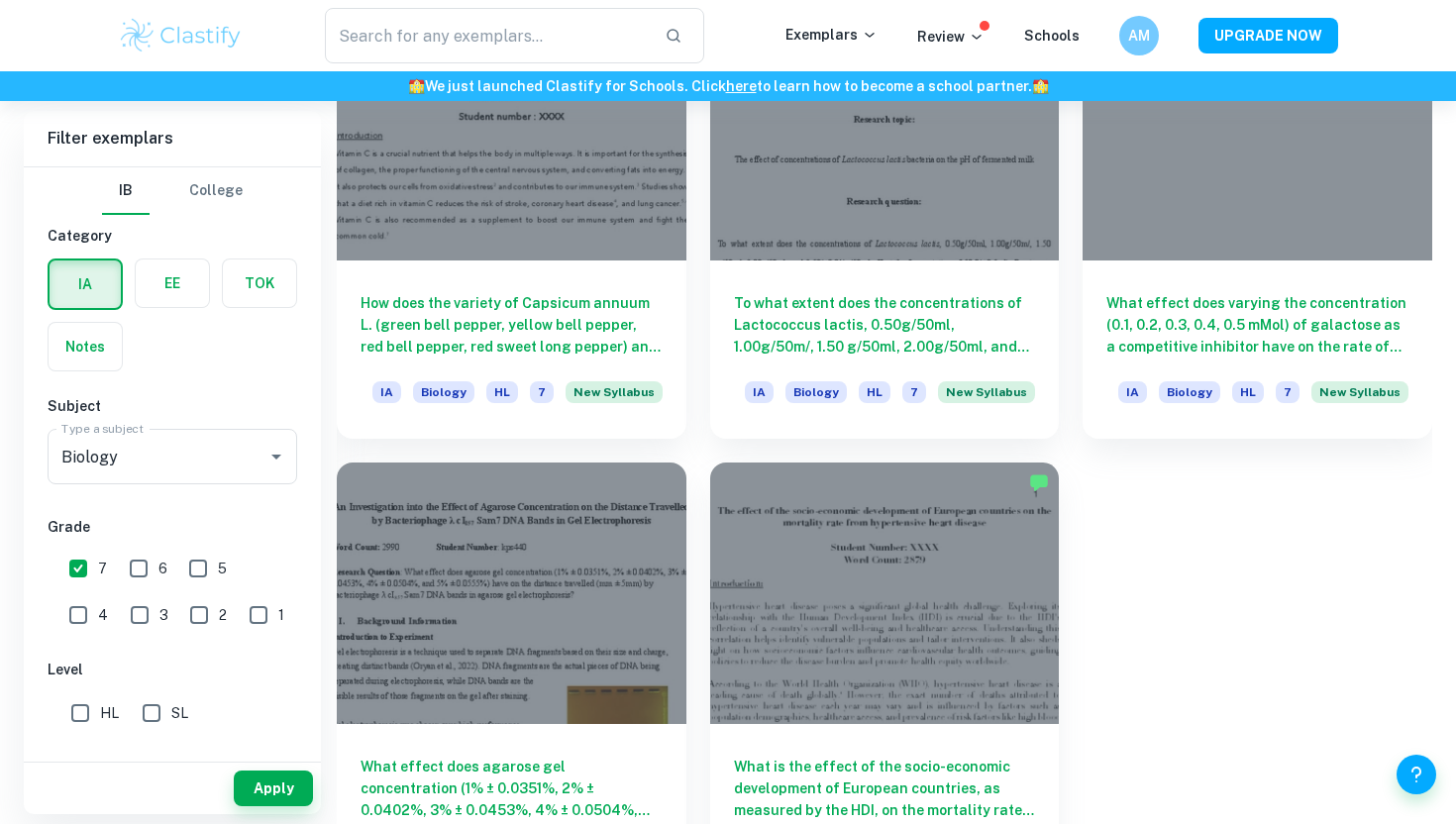 scroll, scrollTop: 2180, scrollLeft: 0, axis: vertical 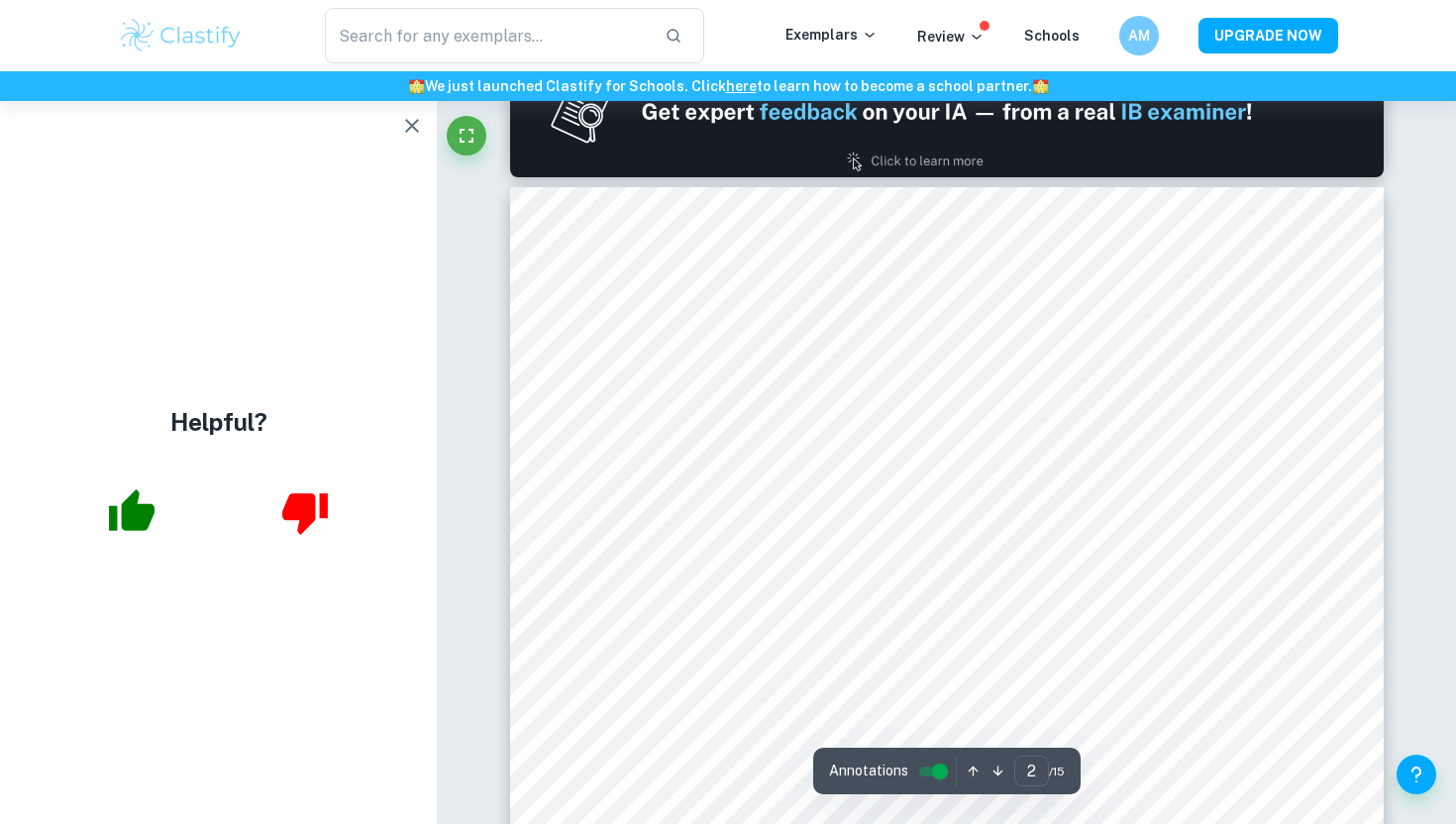 type on "1" 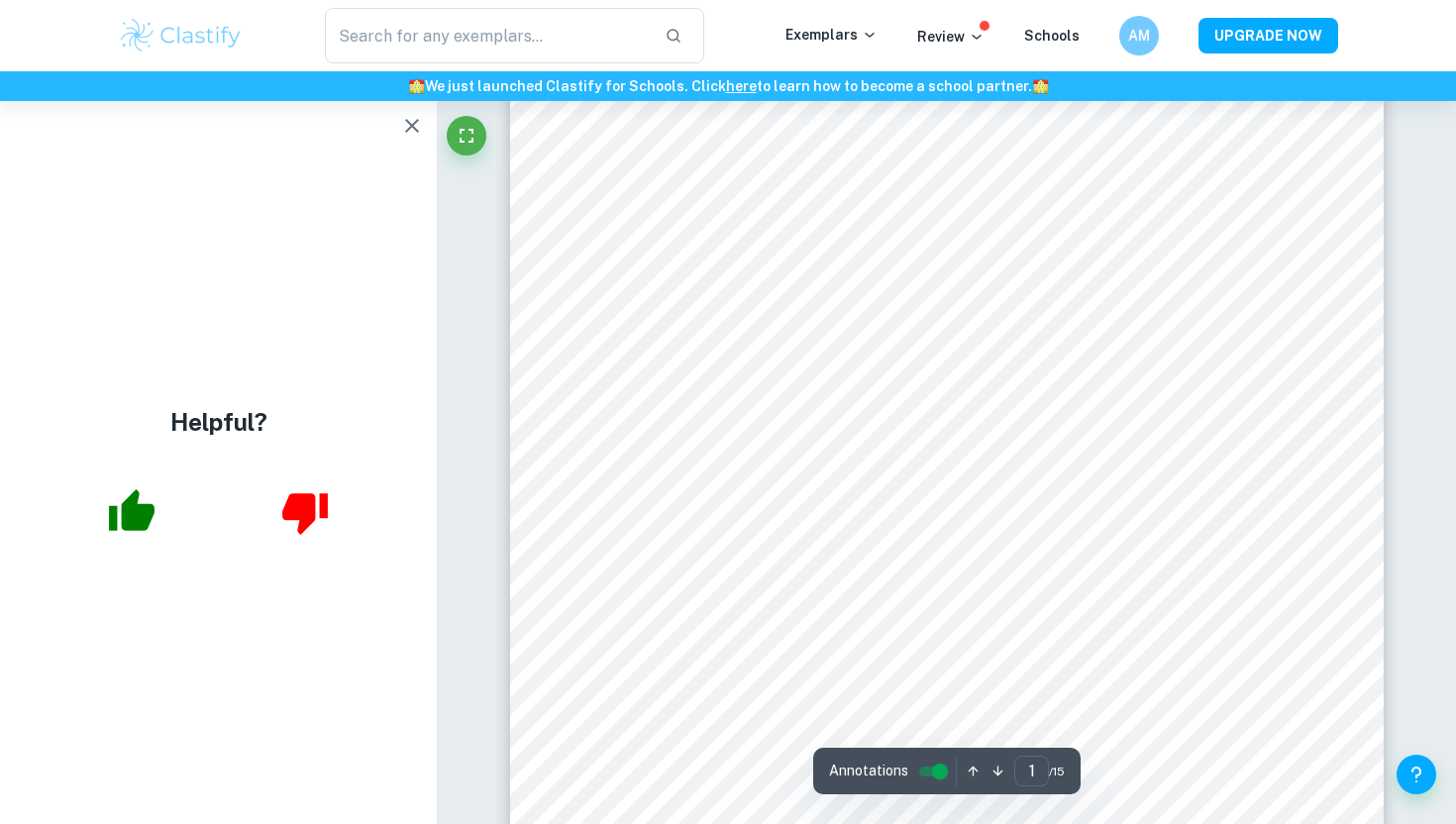 scroll, scrollTop: 18, scrollLeft: 0, axis: vertical 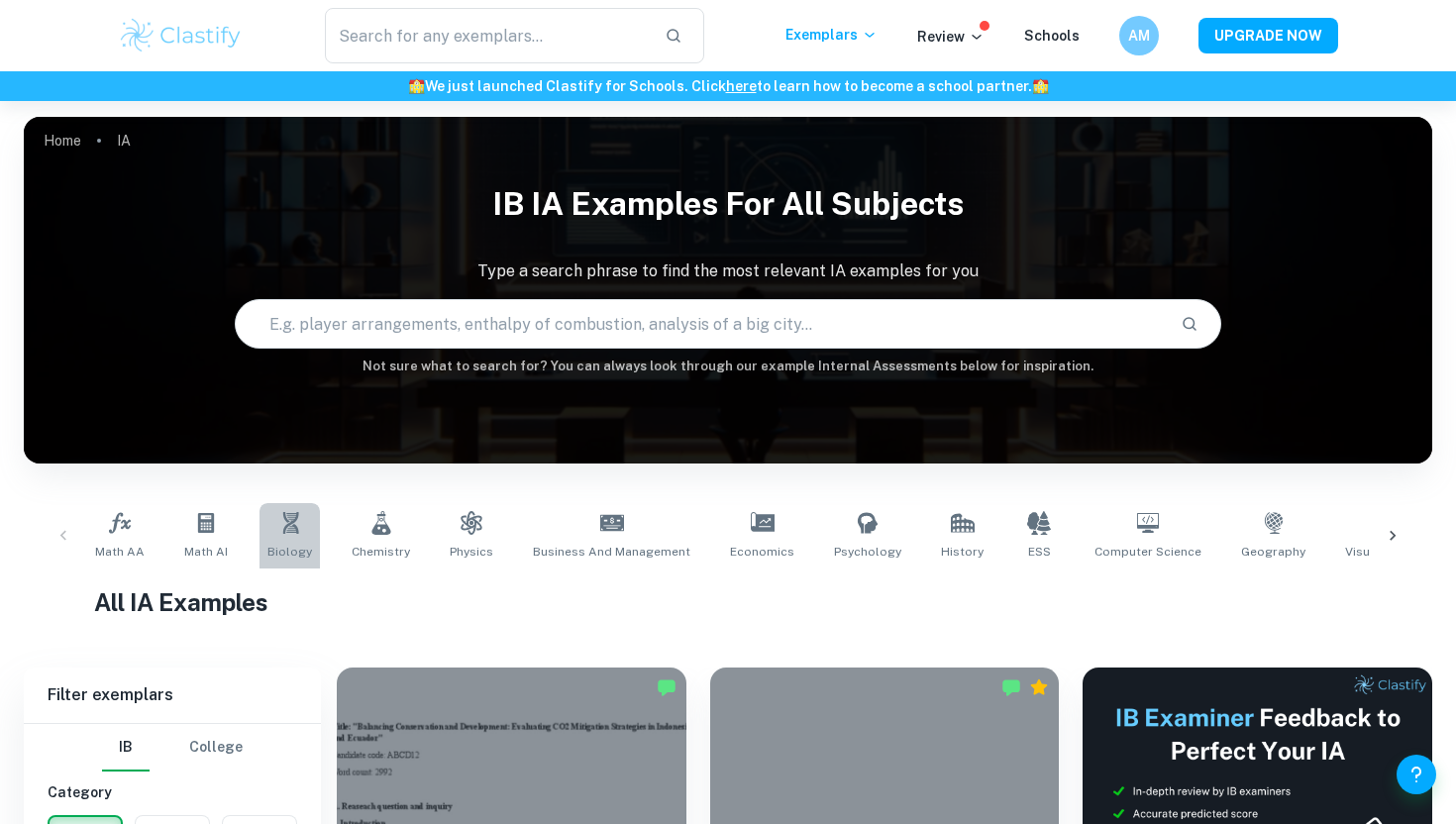 click on "Biology" at bounding box center [289, 536] 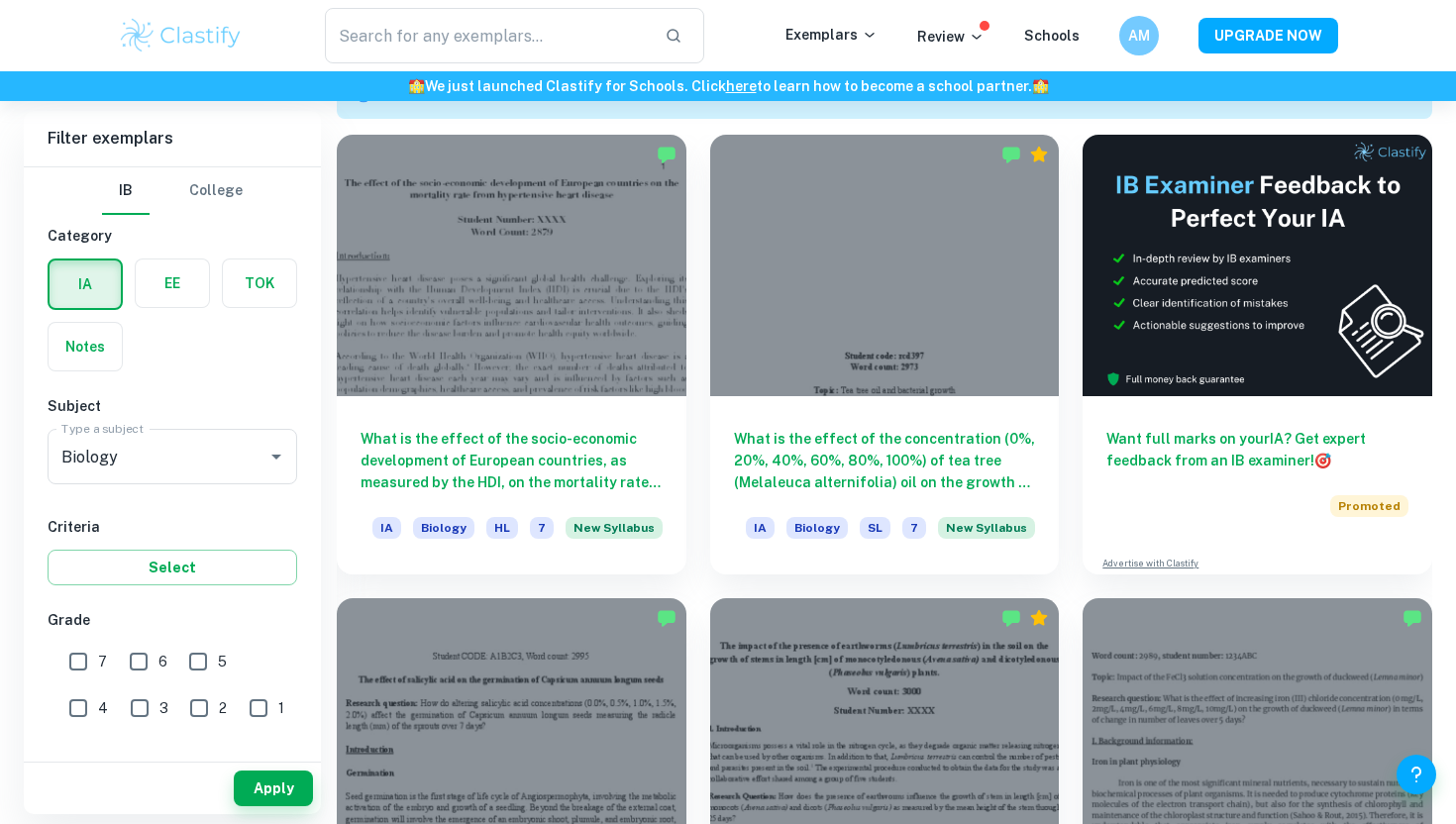 scroll, scrollTop: 735, scrollLeft: 0, axis: vertical 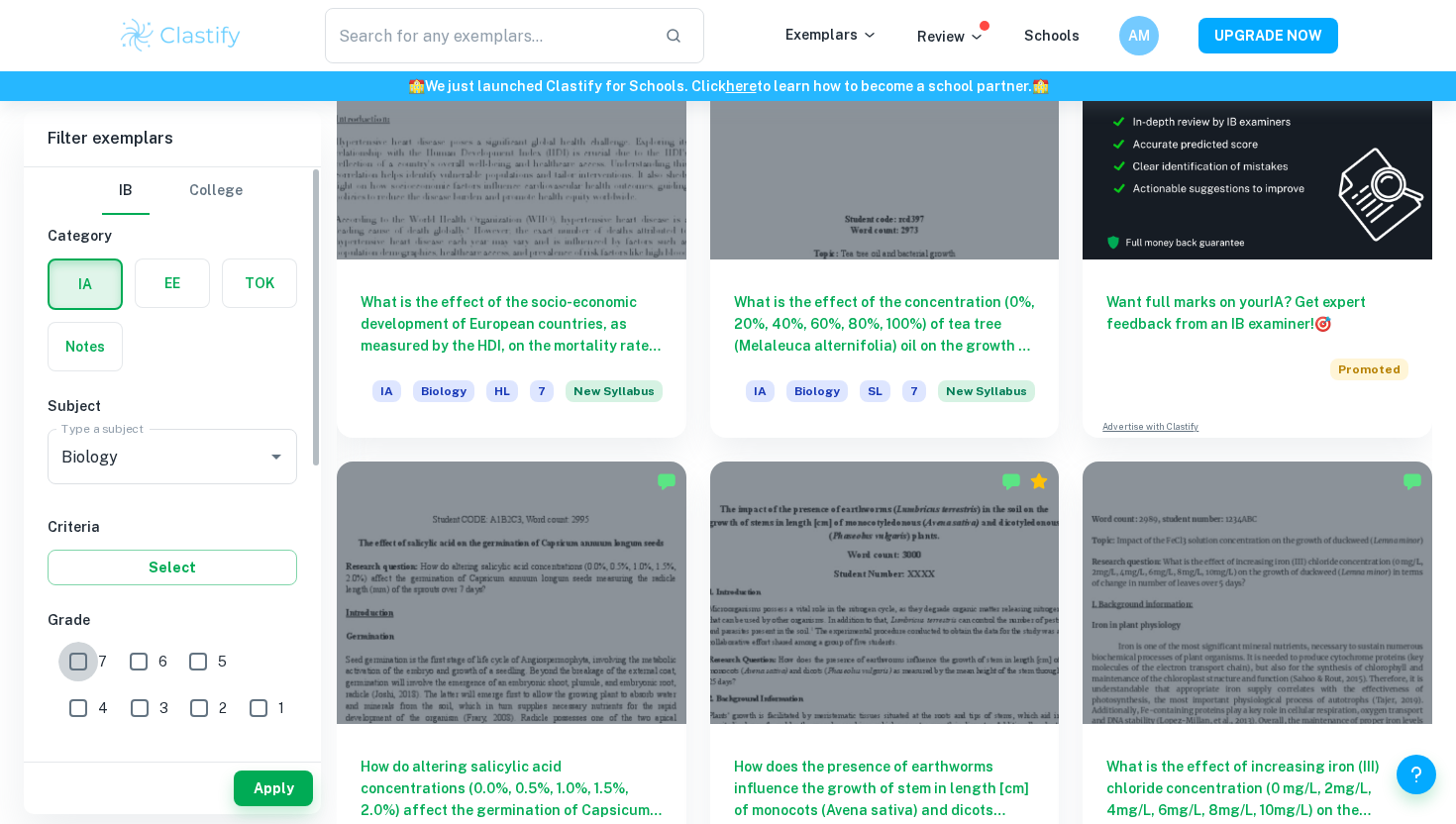 click on "7" at bounding box center [78, 662] 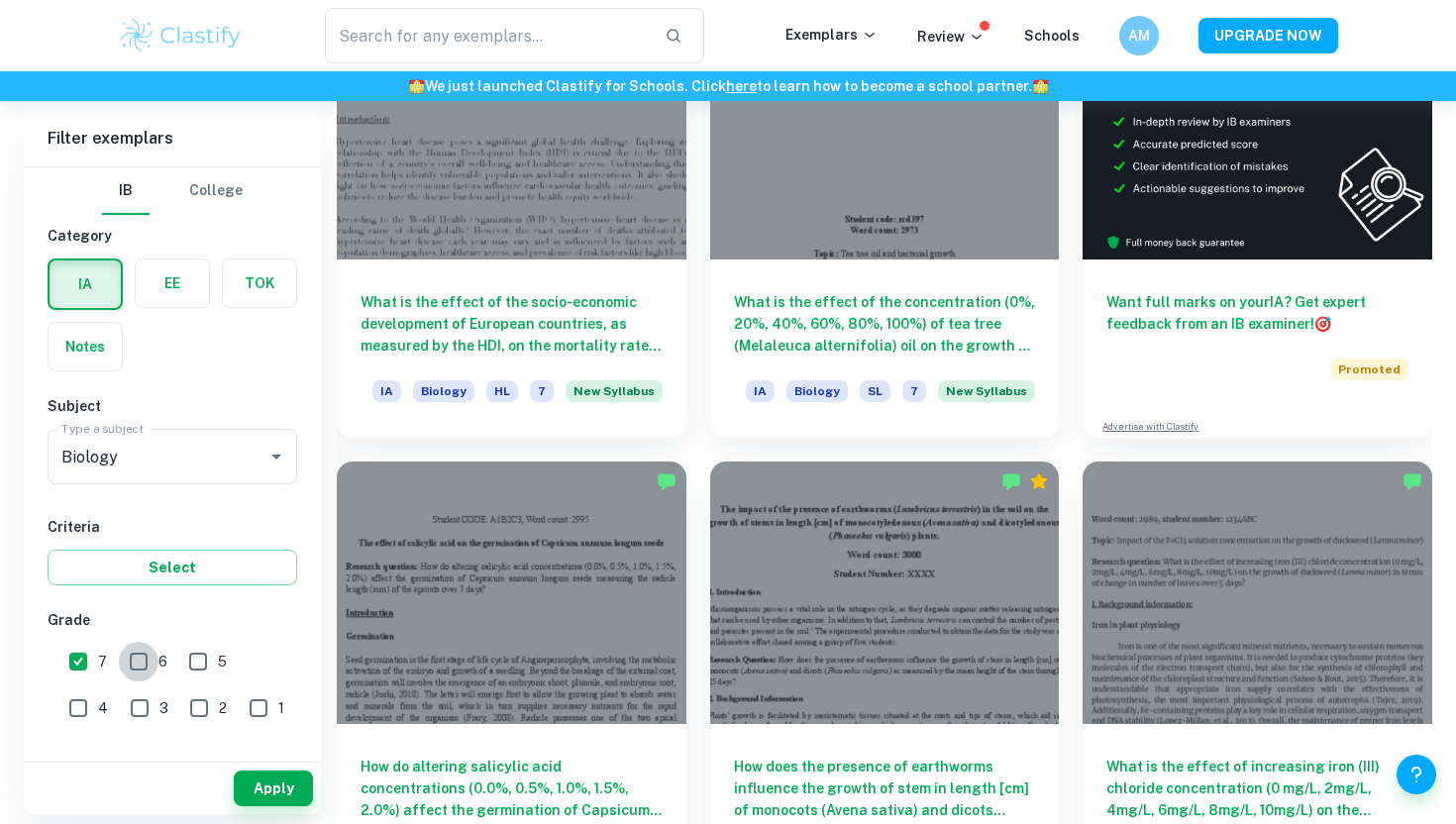 click on "6" at bounding box center (139, 662) 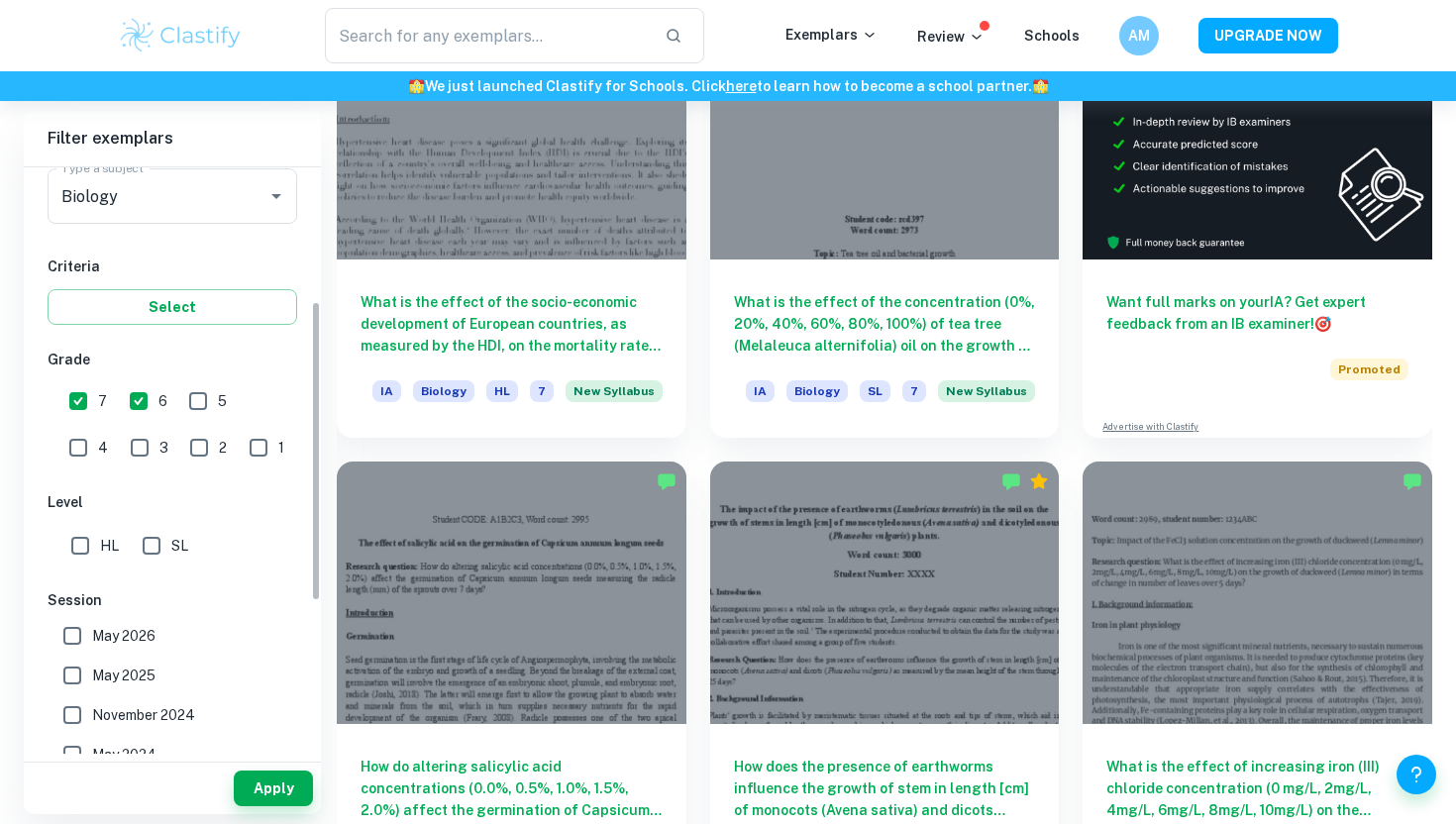 scroll, scrollTop: 262, scrollLeft: 0, axis: vertical 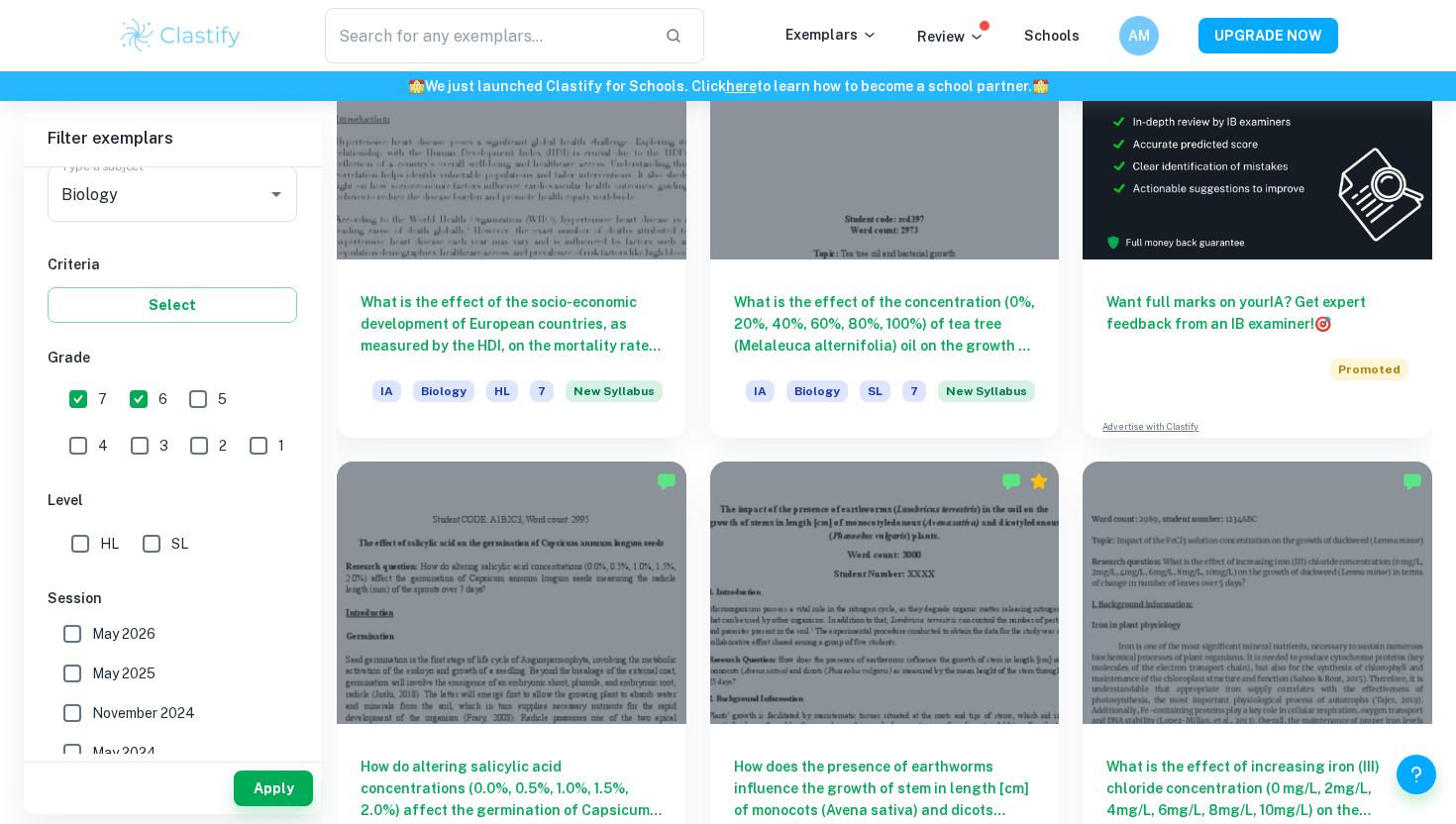 click on "May 2026" at bounding box center (124, 634) 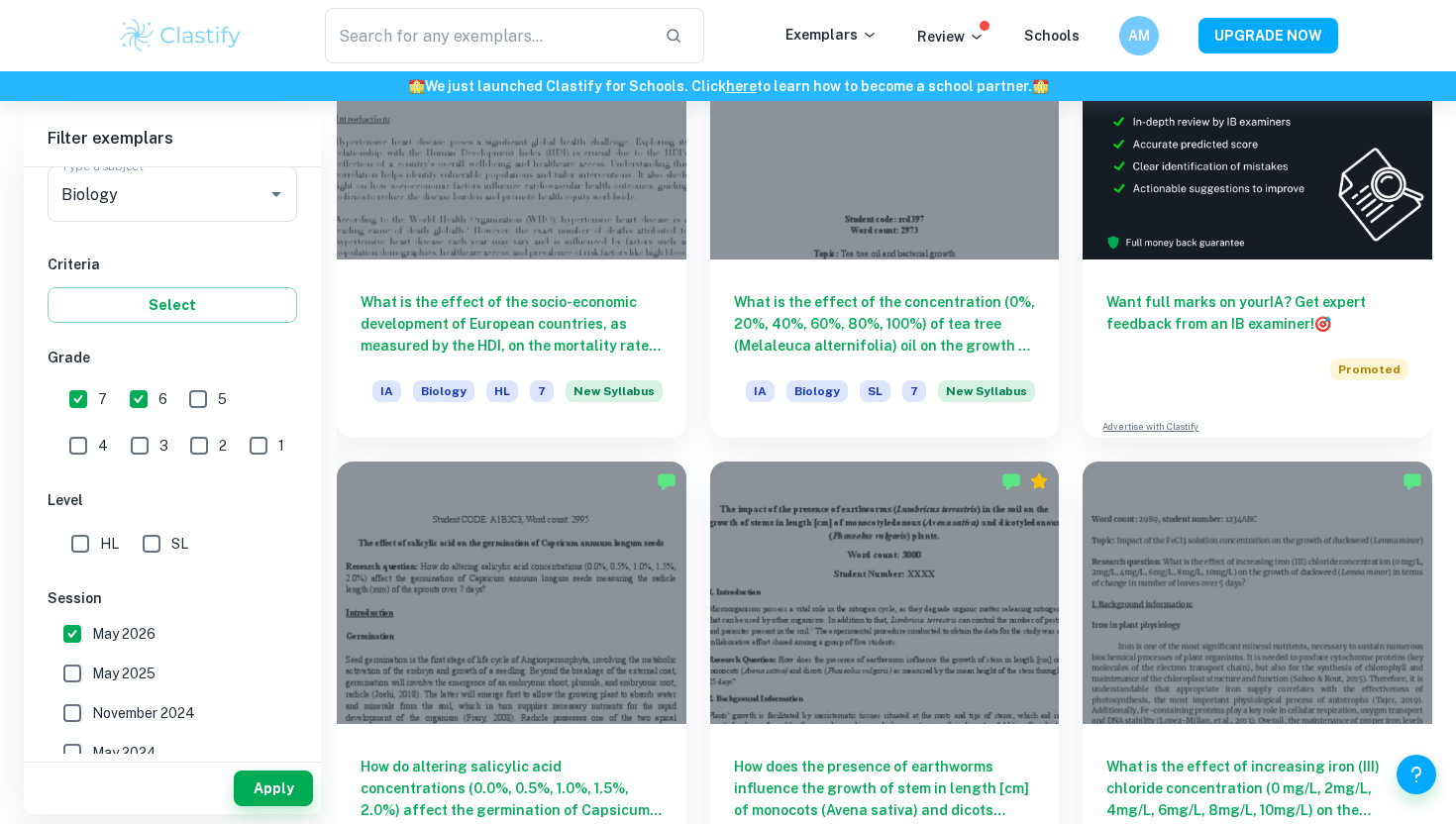 click on "May 2025" at bounding box center [124, 673] 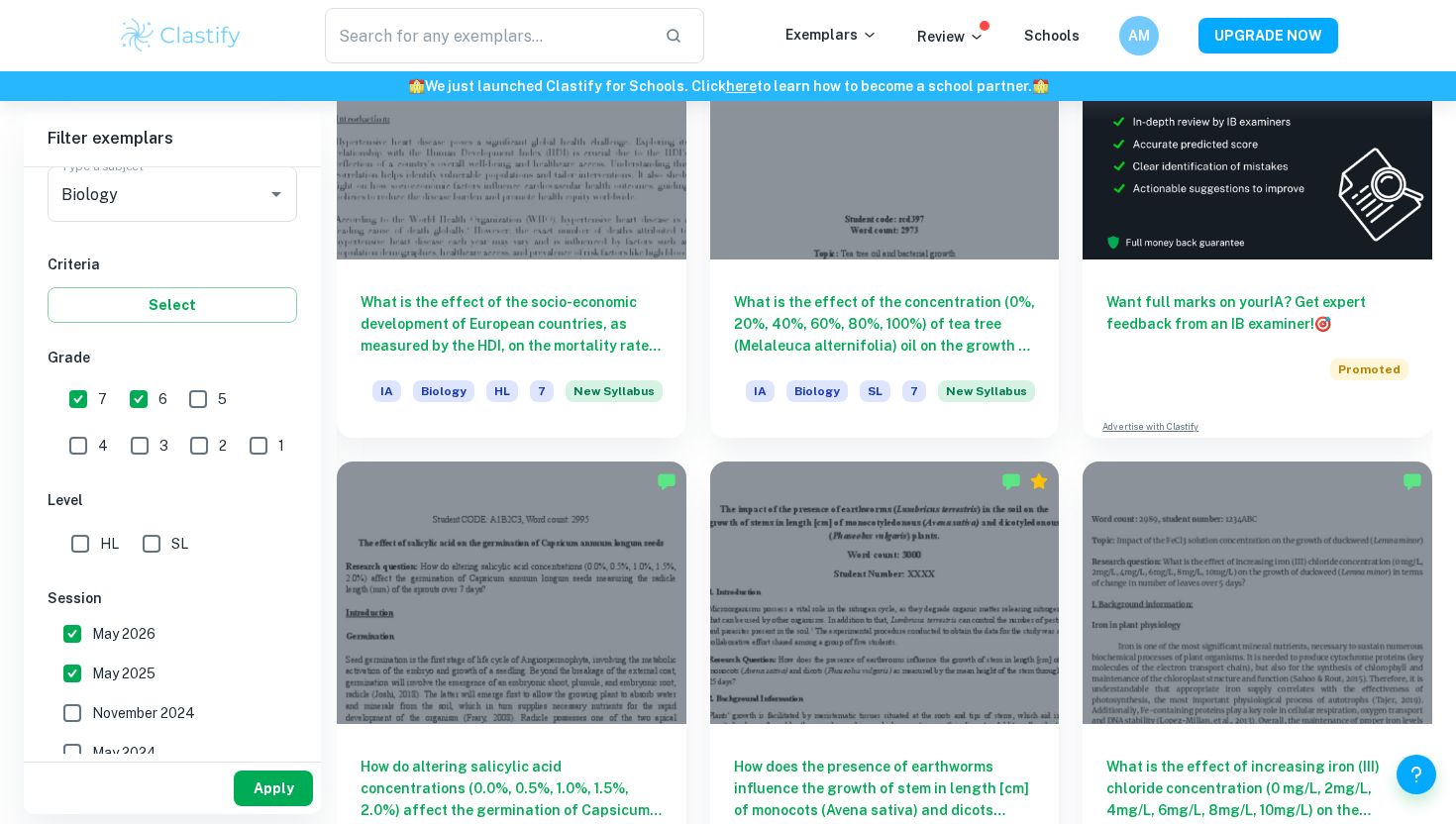 click on "Apply" at bounding box center (273, 788) 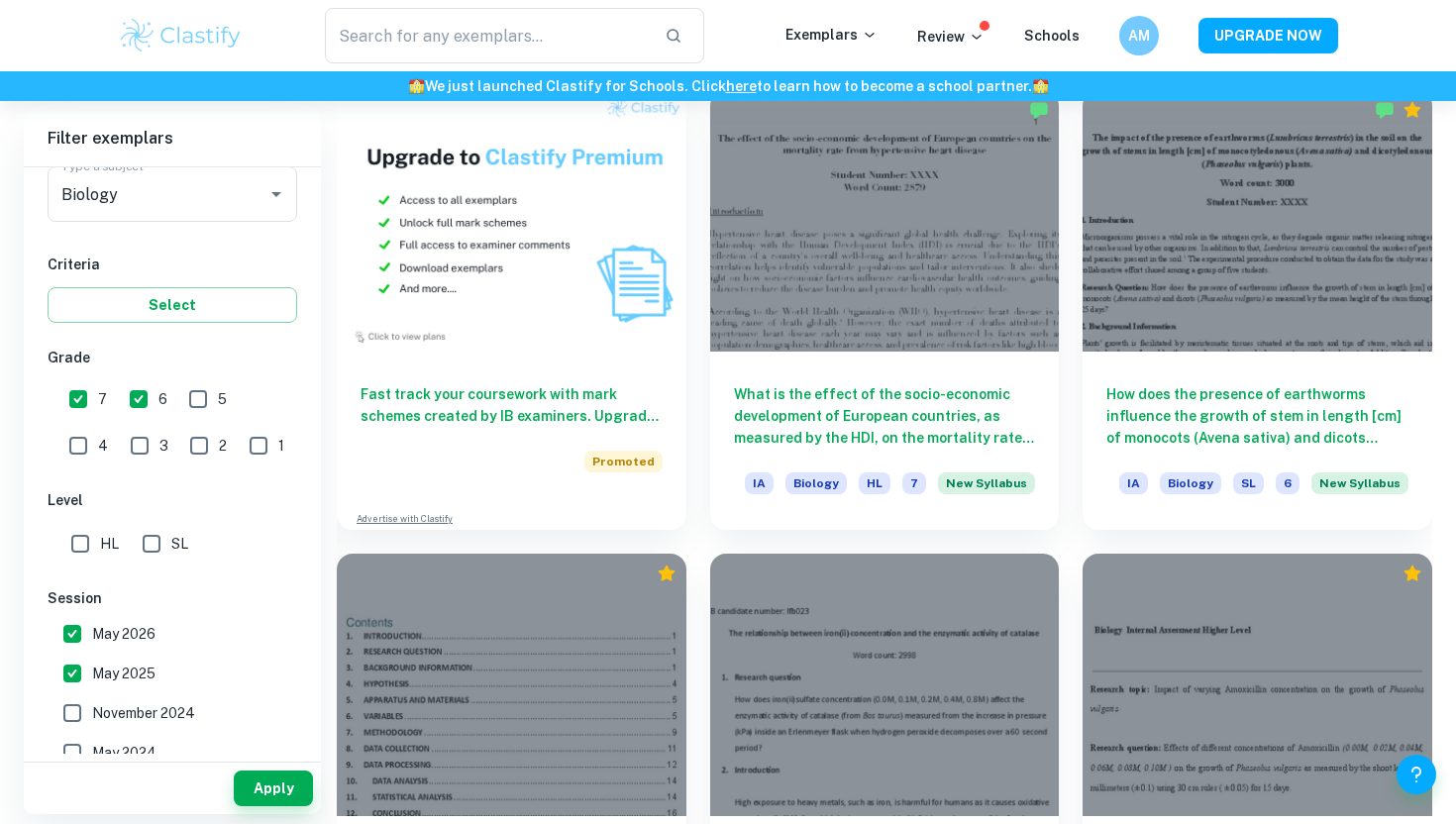 scroll, scrollTop: 1564, scrollLeft: 0, axis: vertical 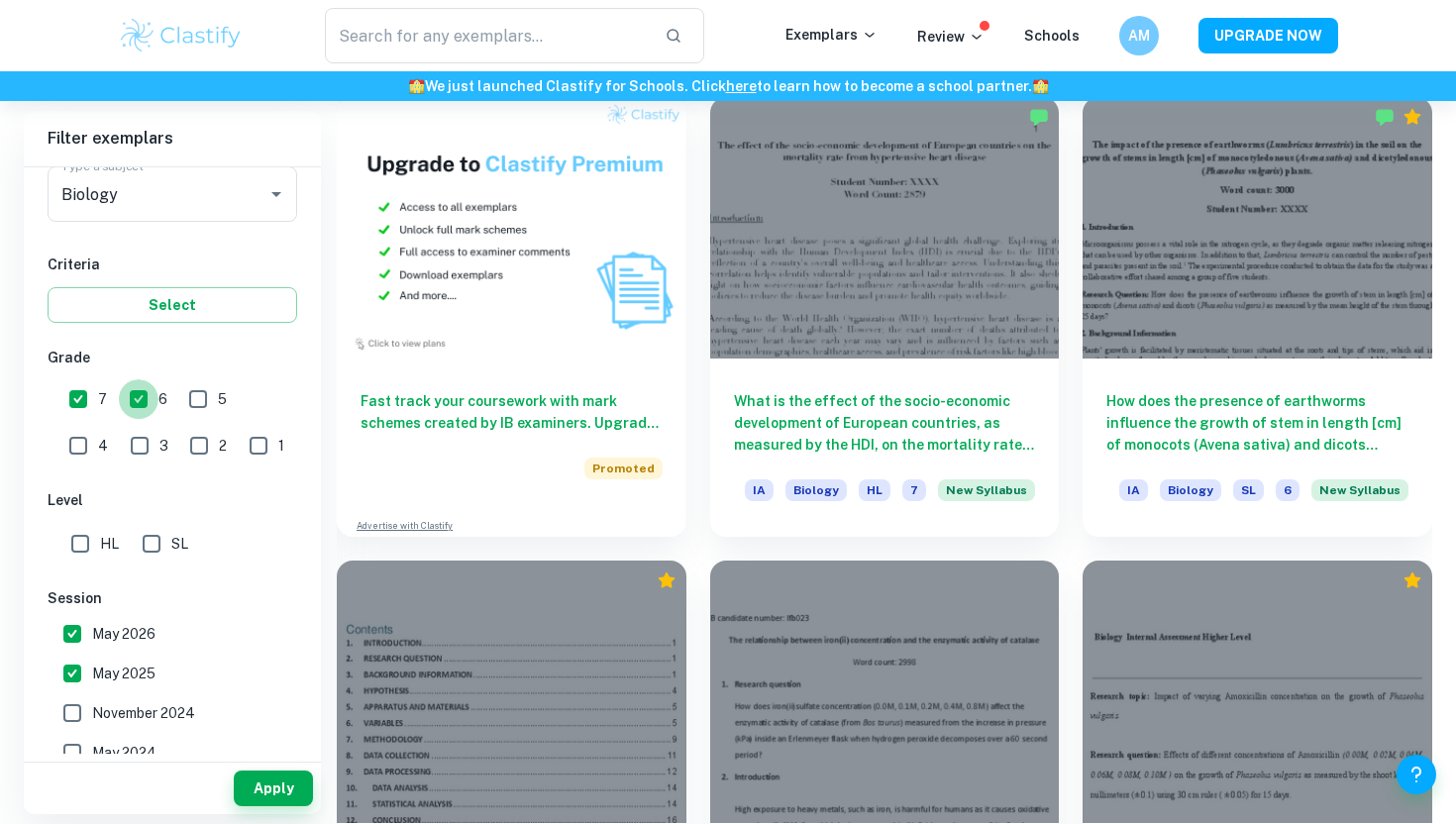 click on "6" at bounding box center [139, 399] 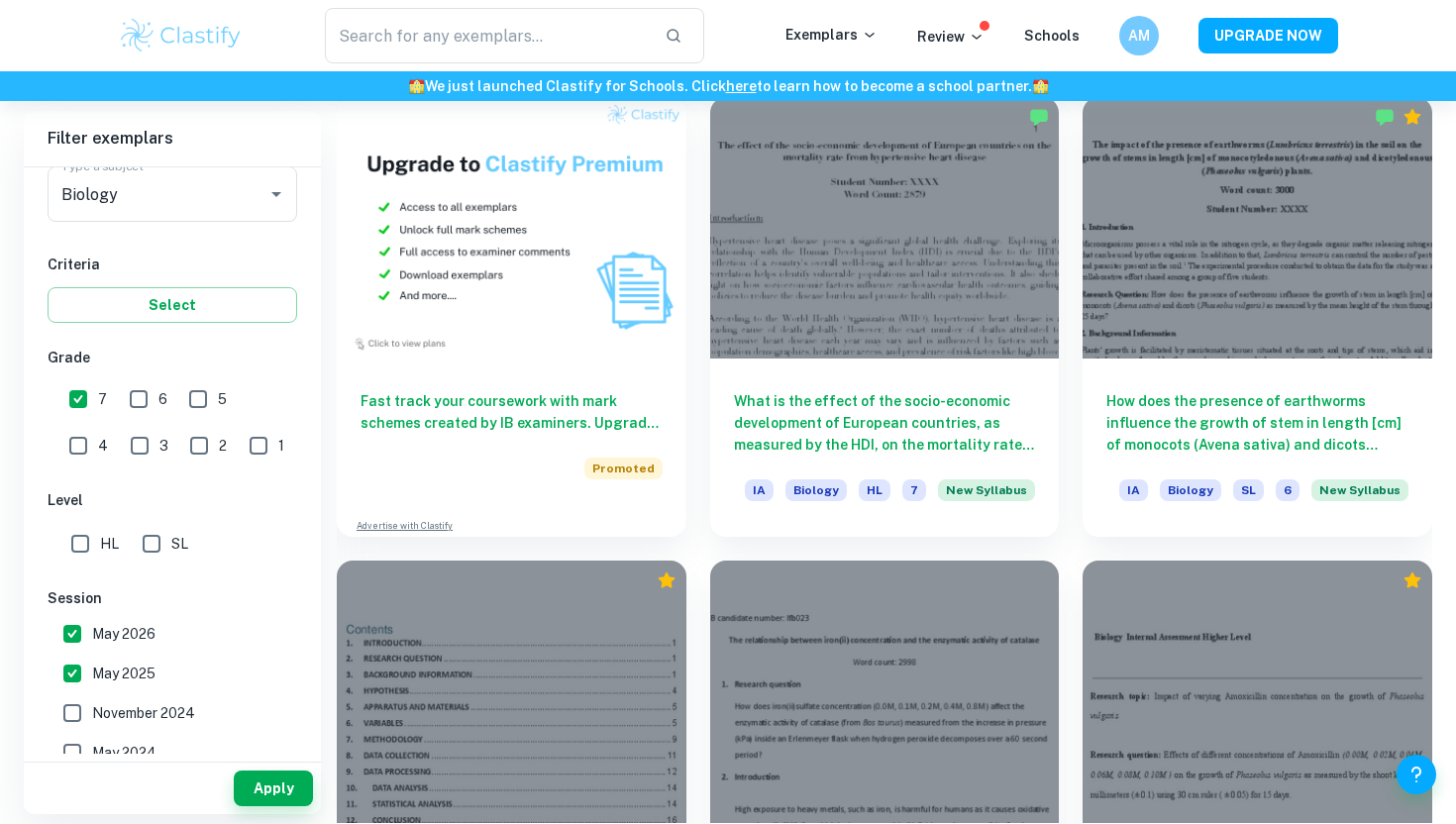 click on "November 2024" at bounding box center [166, 713] 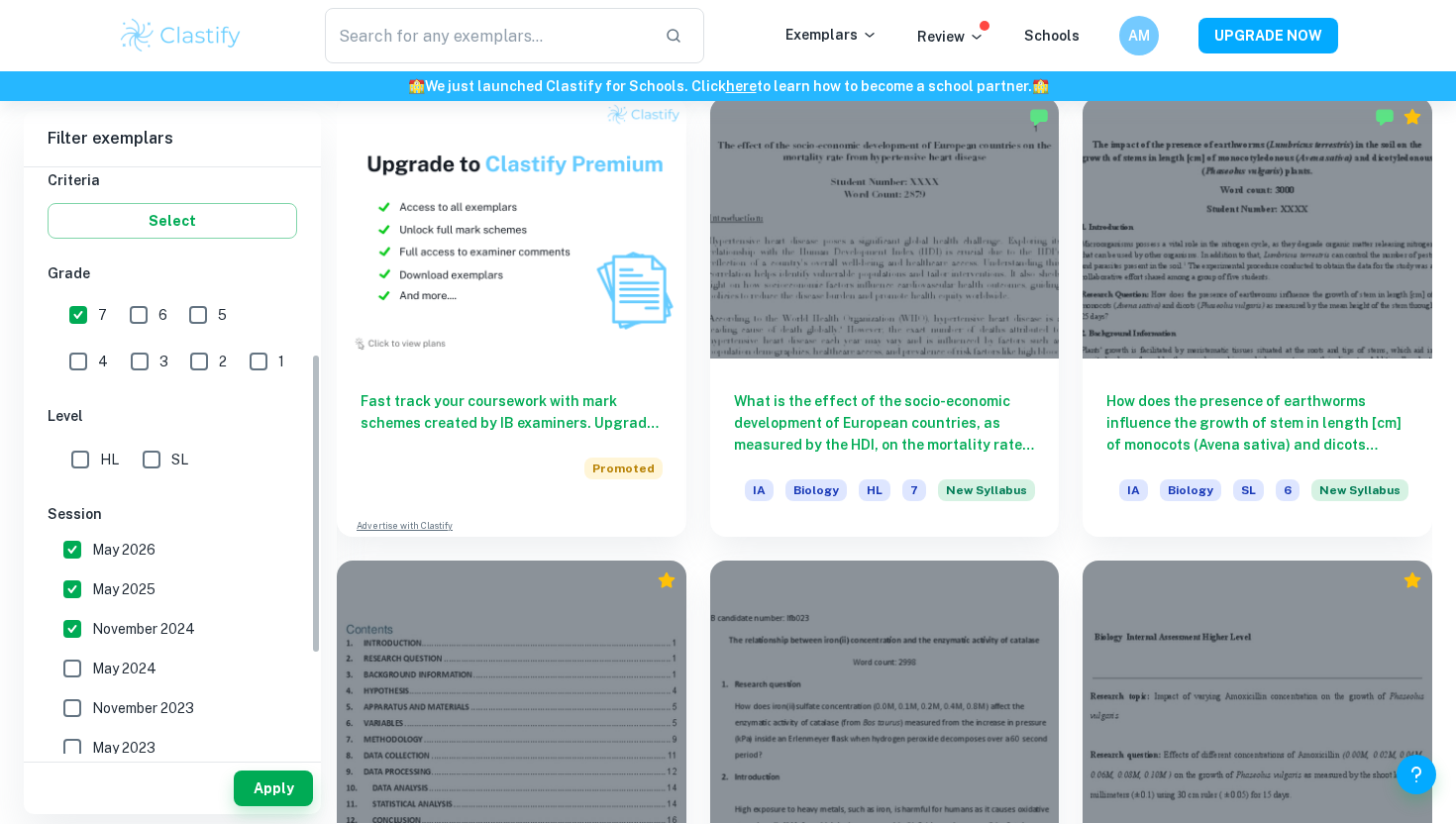 scroll, scrollTop: 366, scrollLeft: 0, axis: vertical 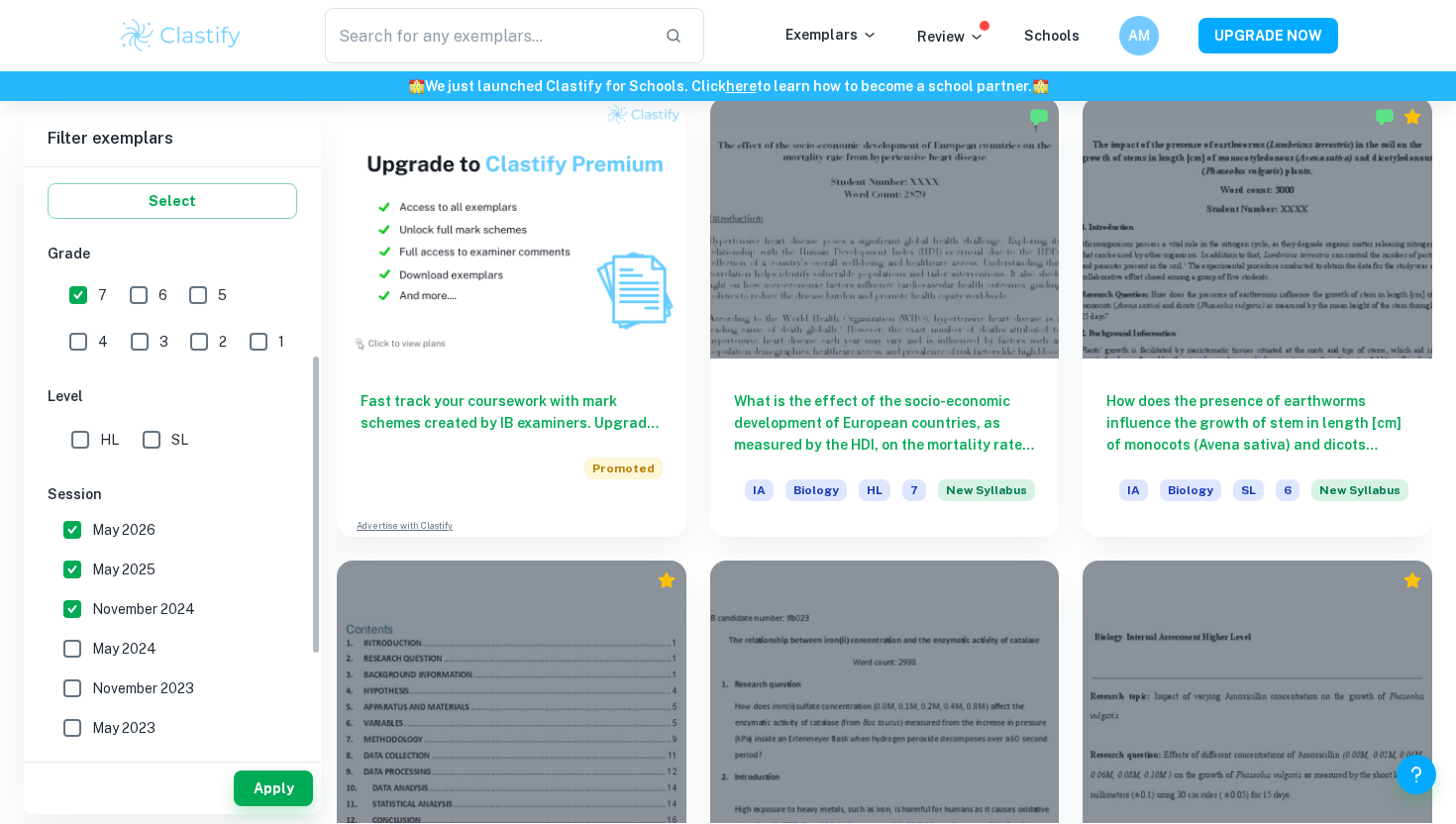 click on "May 2024" at bounding box center [124, 649] 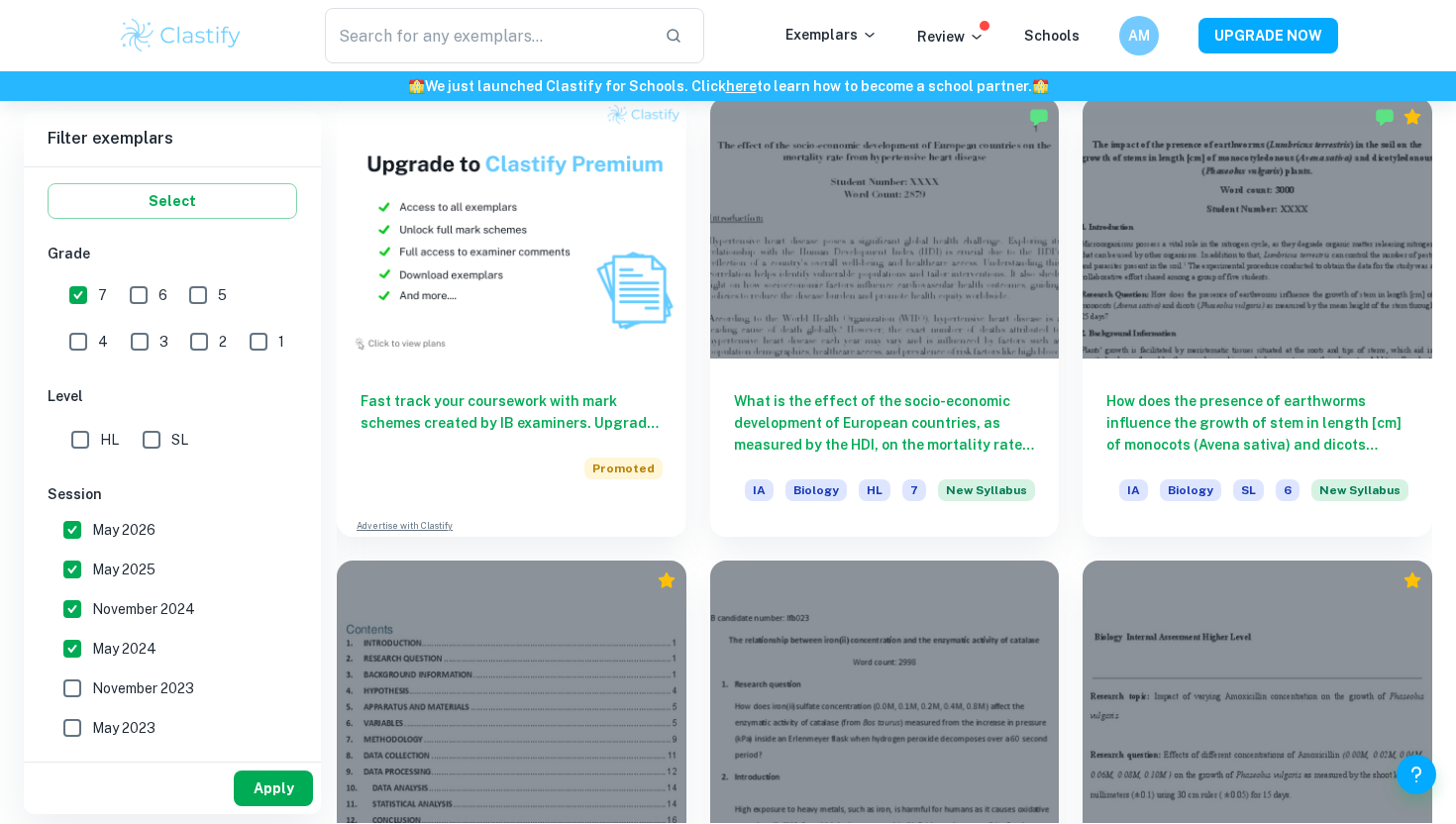 click on "Apply" at bounding box center [273, 788] 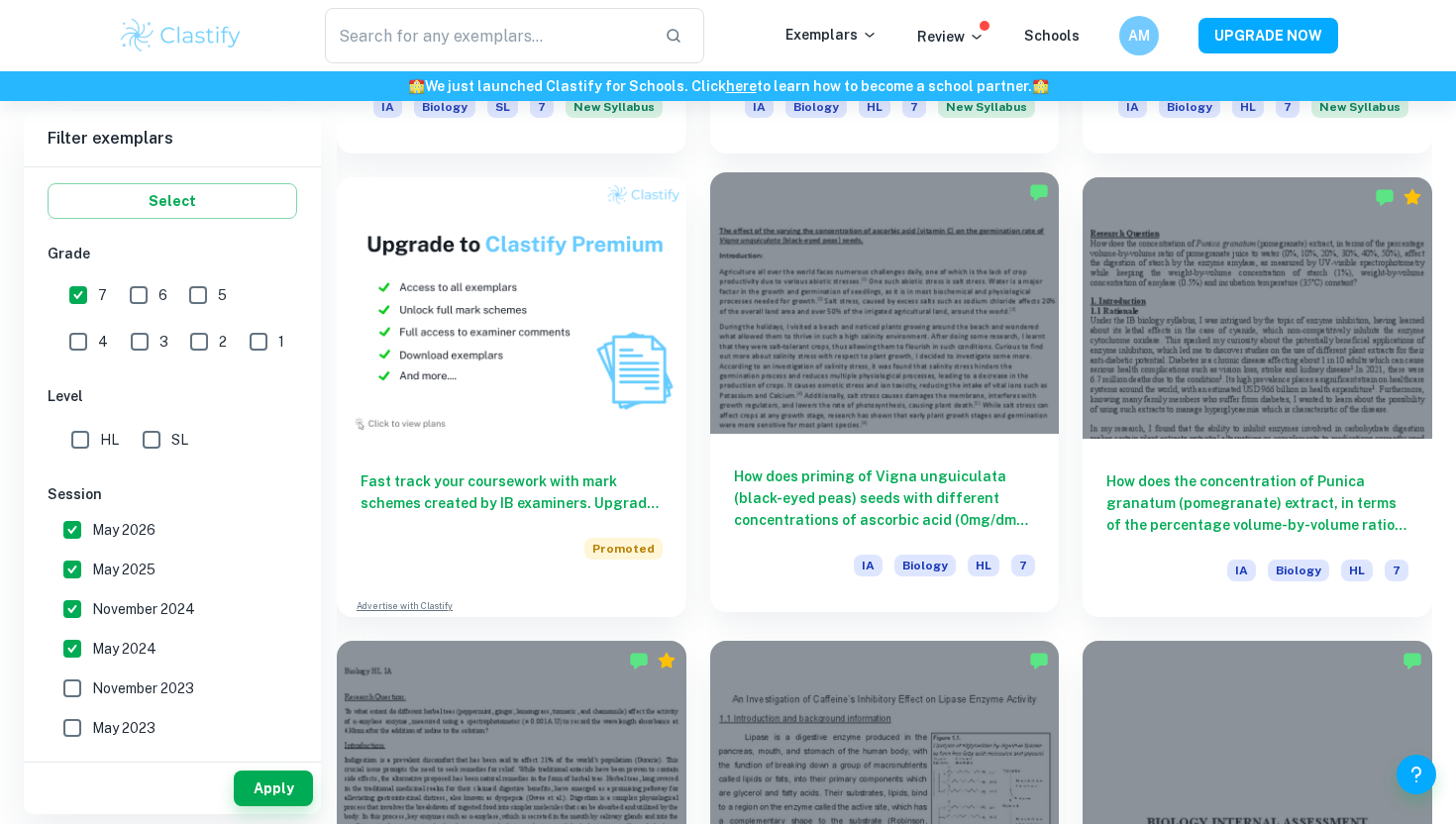 scroll, scrollTop: 1475, scrollLeft: 0, axis: vertical 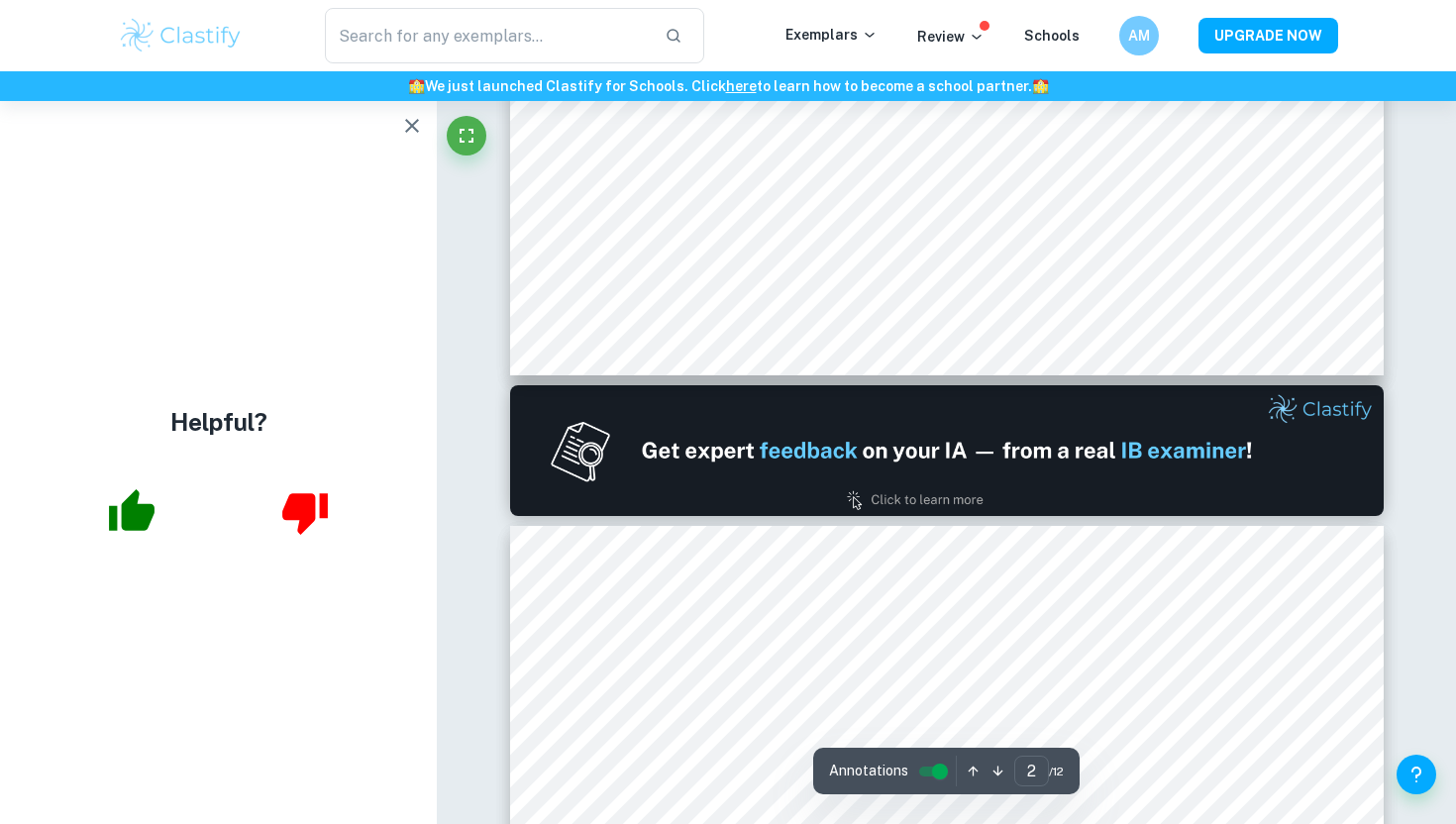 type on "1" 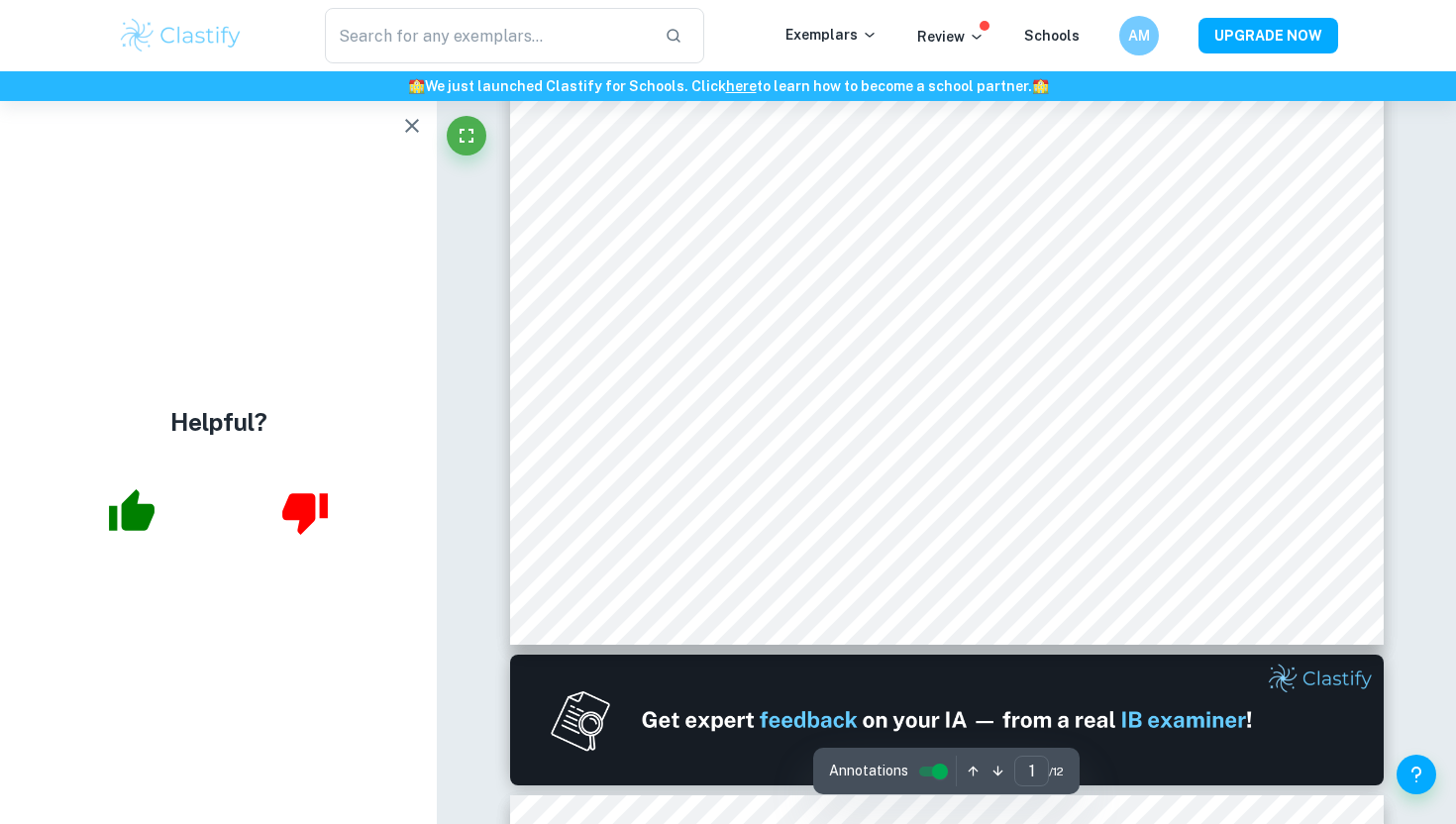scroll, scrollTop: 0, scrollLeft: 0, axis: both 